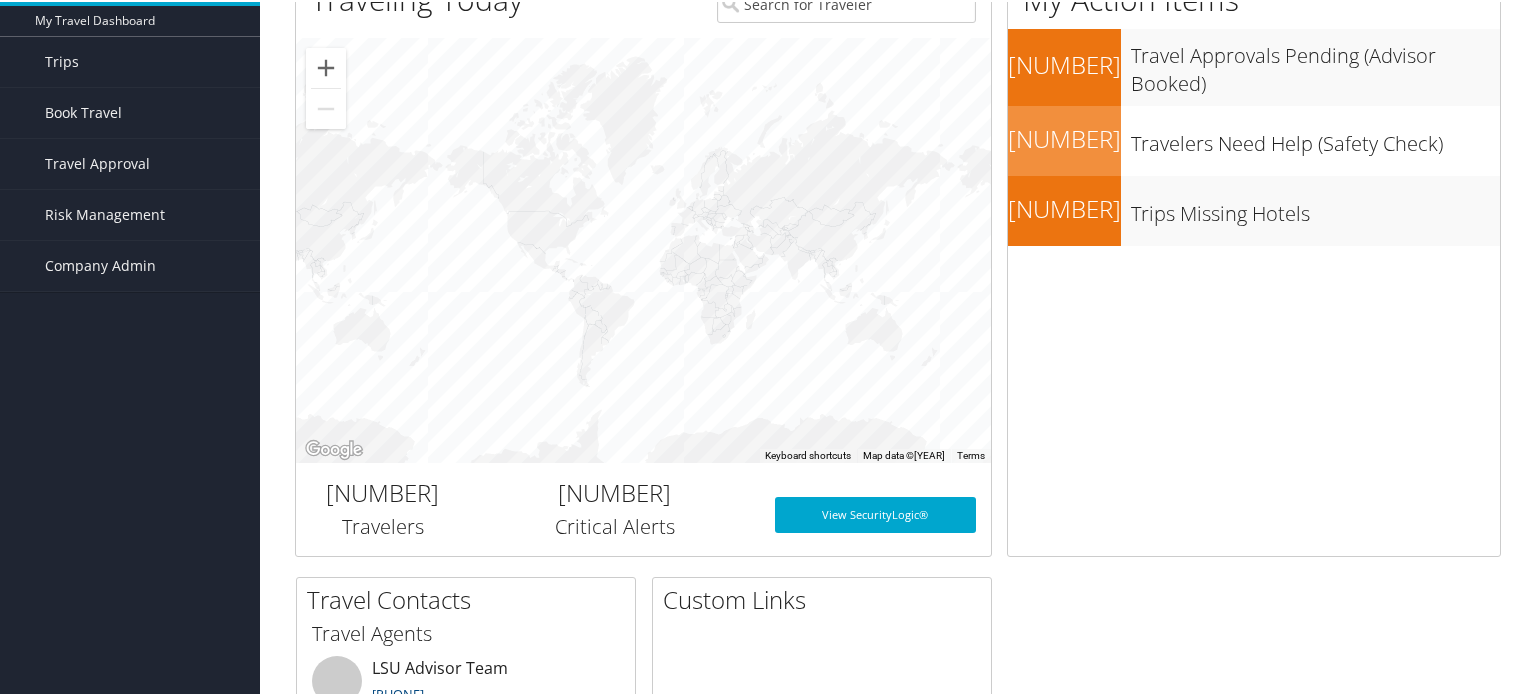 scroll, scrollTop: 0, scrollLeft: 0, axis: both 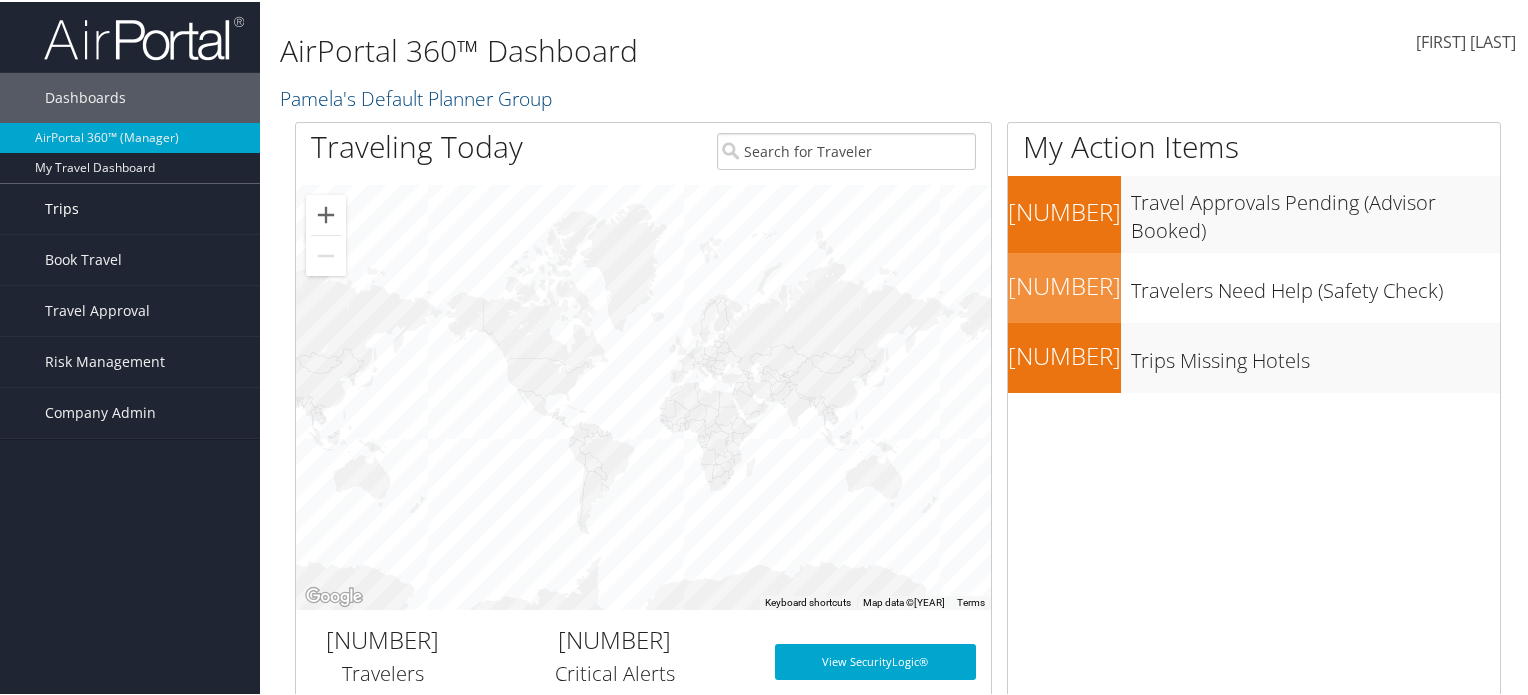 click on "Trips" at bounding box center [62, 207] 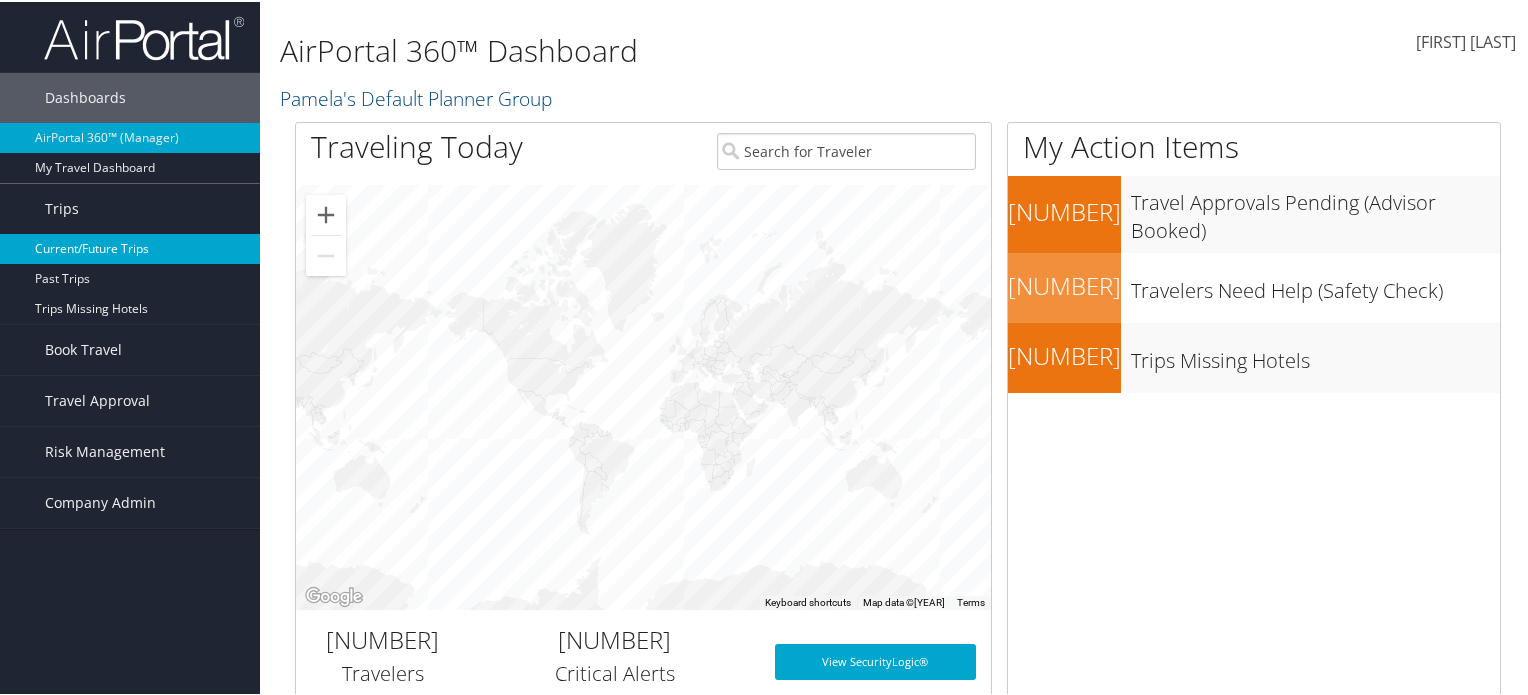 click on "Current/Future Trips" at bounding box center [130, 247] 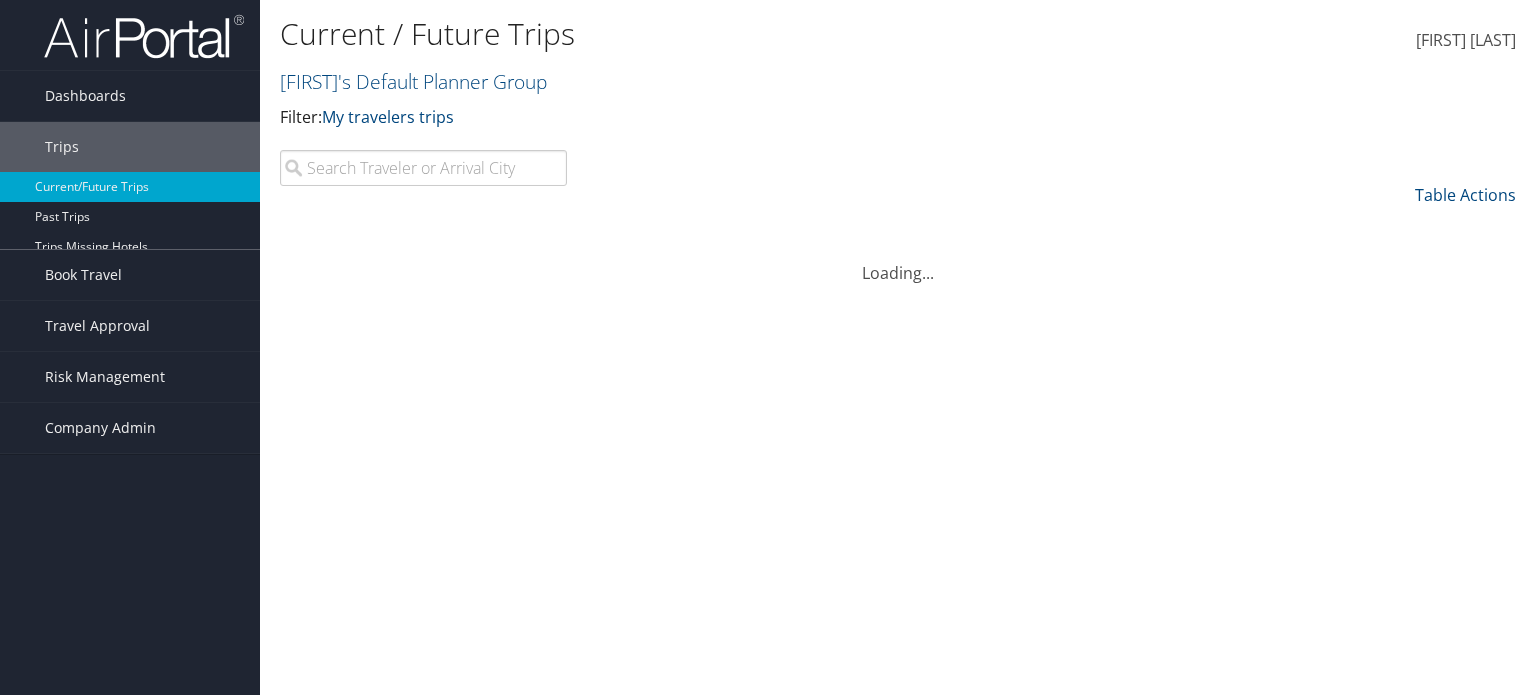 scroll, scrollTop: 0, scrollLeft: 0, axis: both 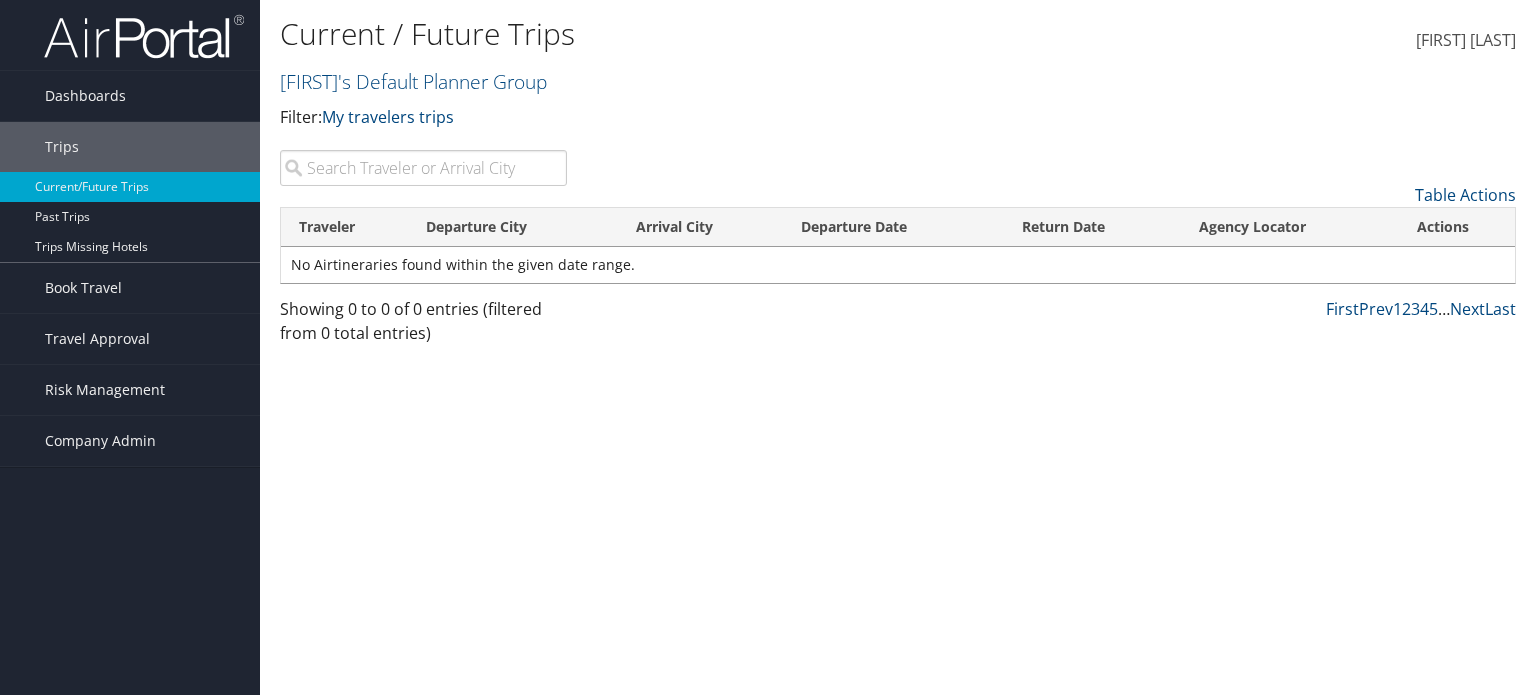 click at bounding box center [423, 168] 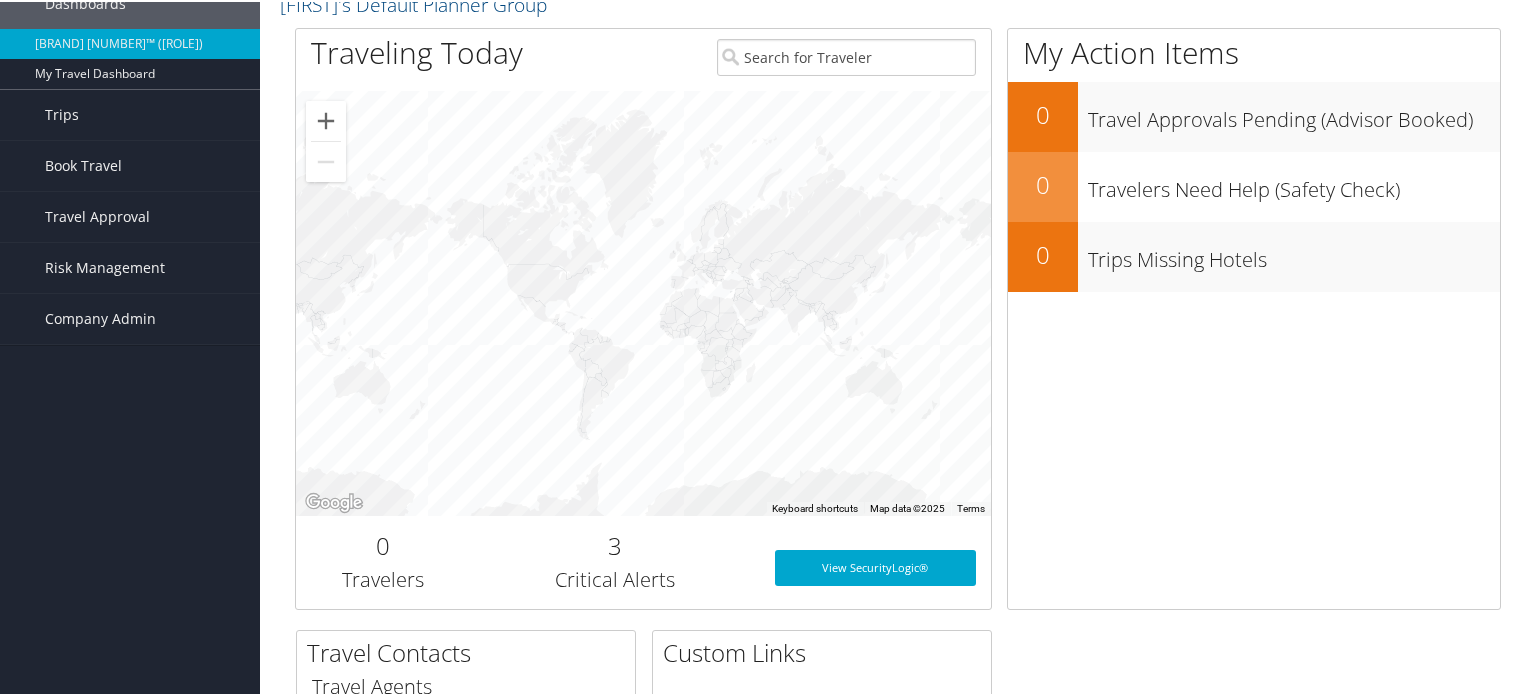 scroll, scrollTop: 0, scrollLeft: 0, axis: both 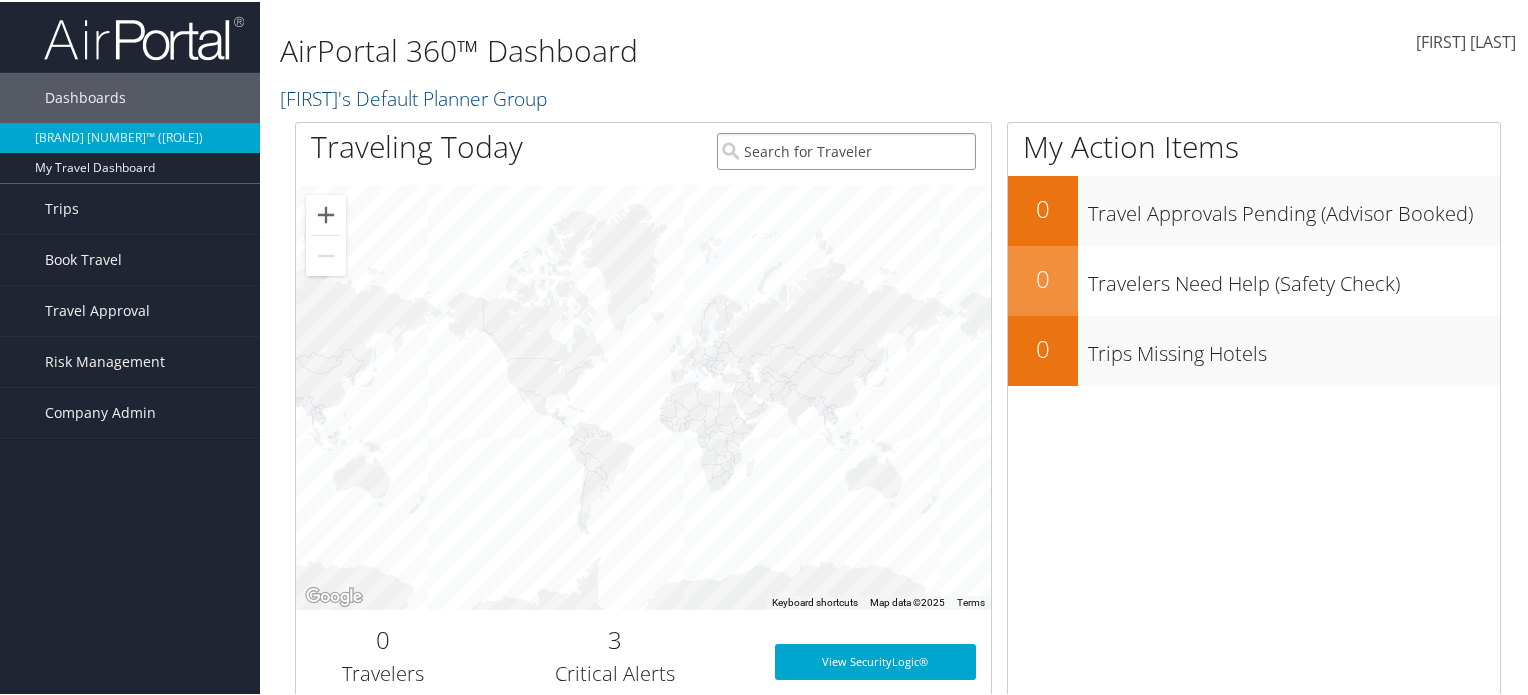 click at bounding box center [847, 149] 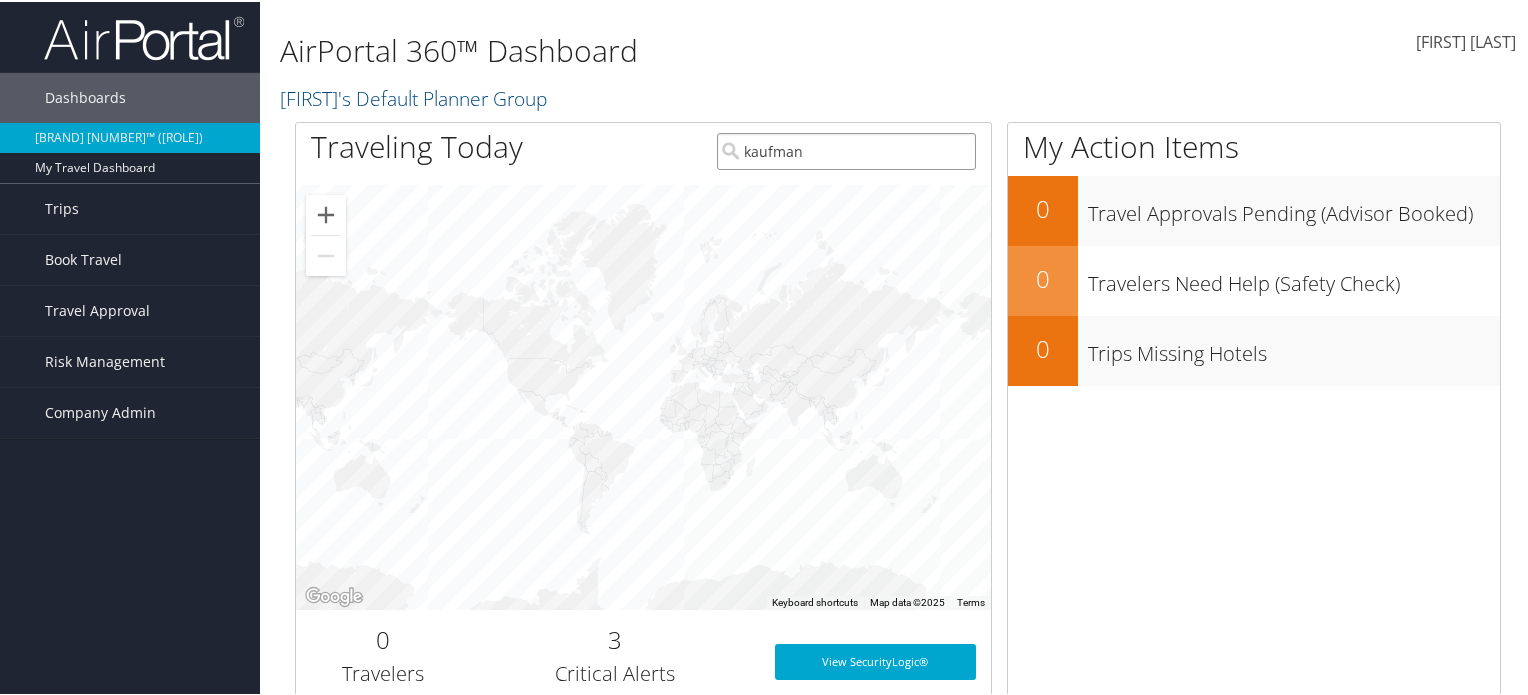 type on "kaufman" 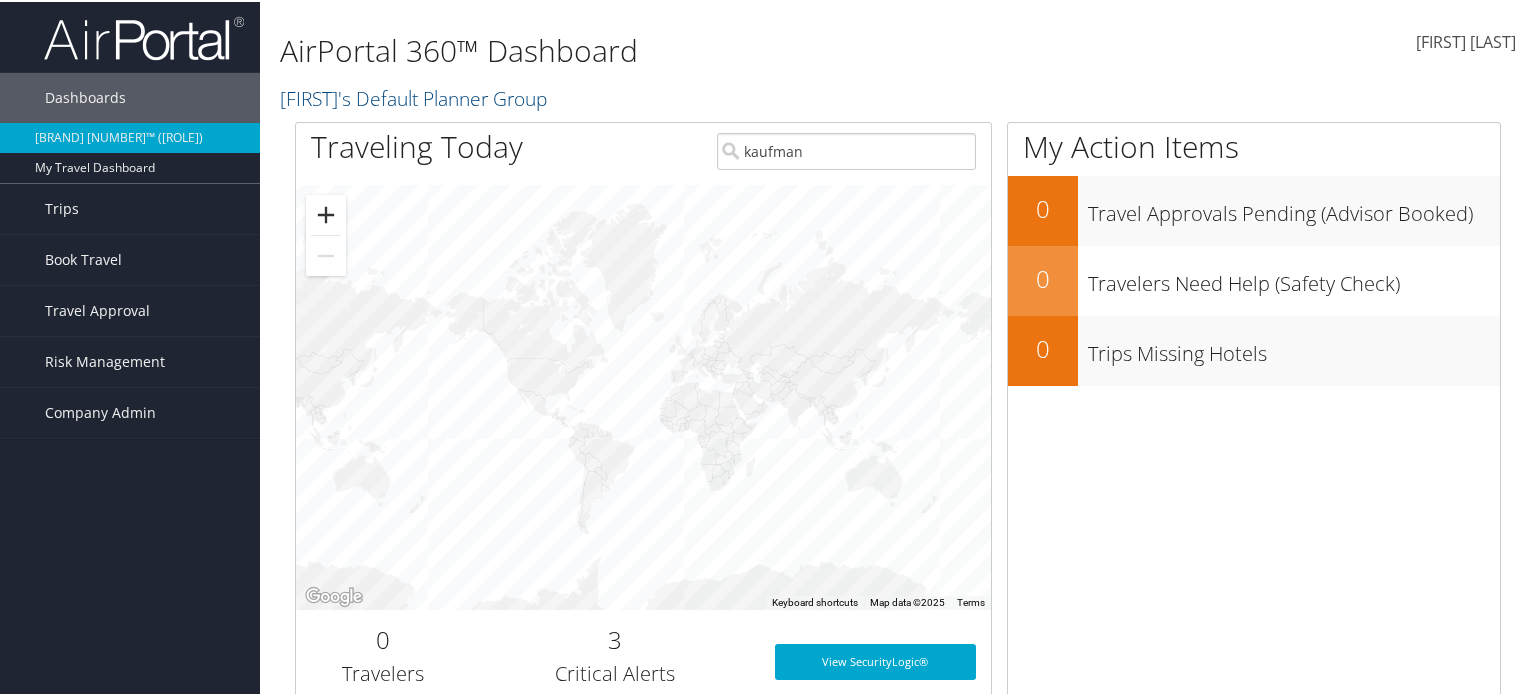 click at bounding box center [326, 213] 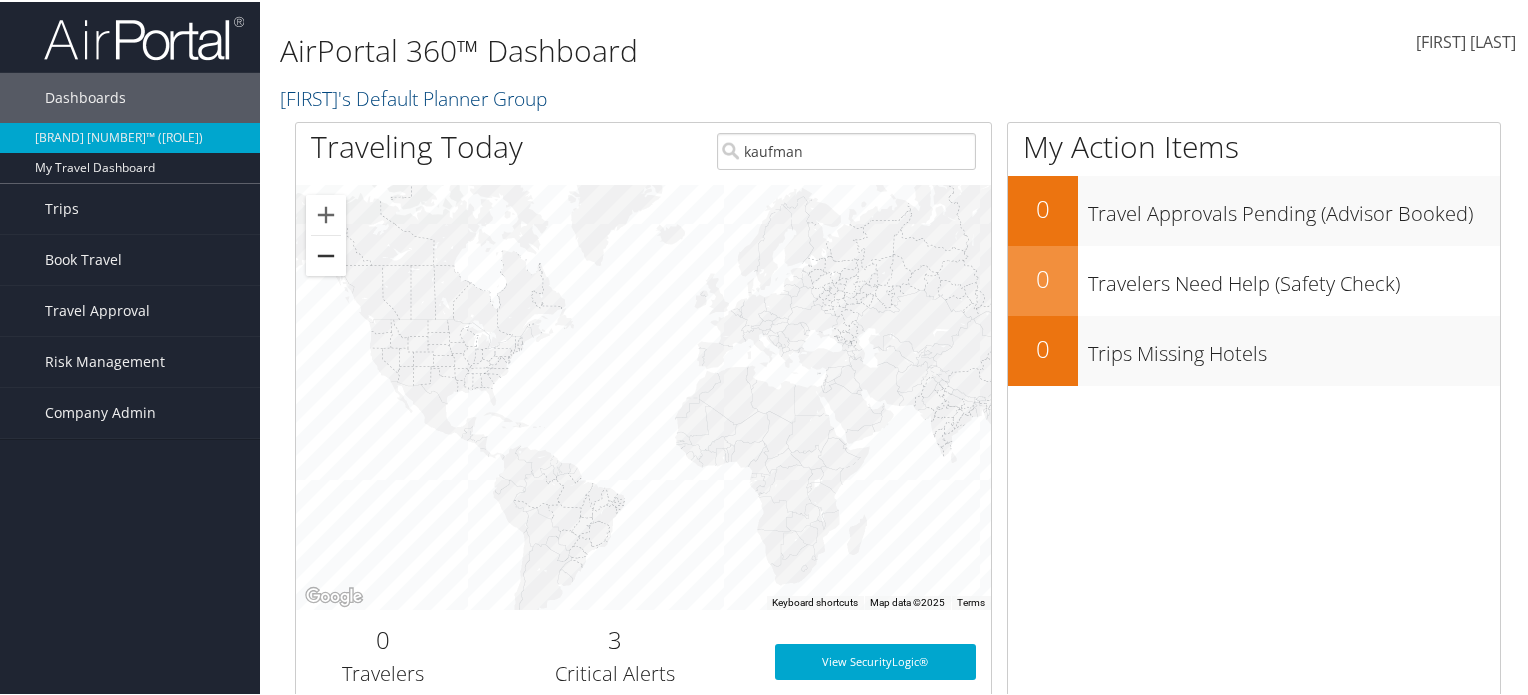 click at bounding box center [326, 254] 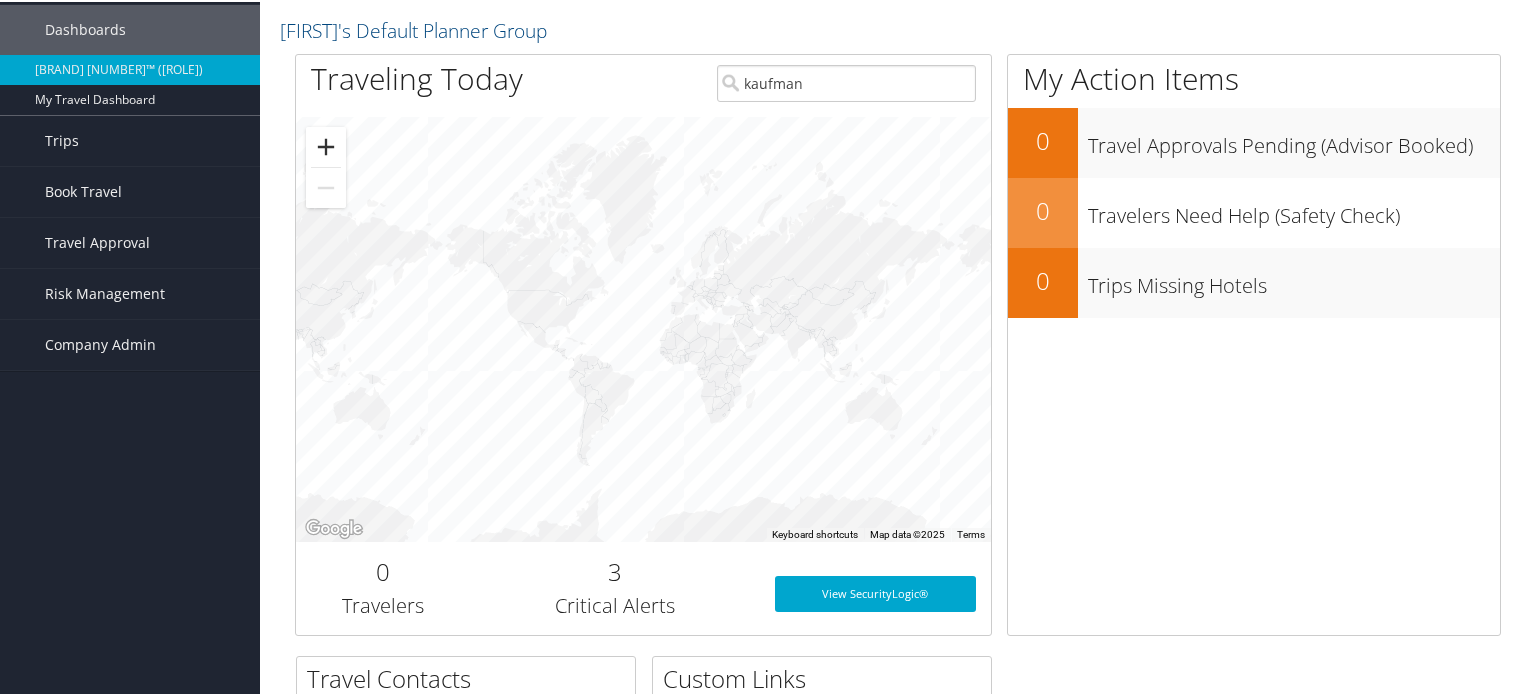 scroll, scrollTop: 0, scrollLeft: 0, axis: both 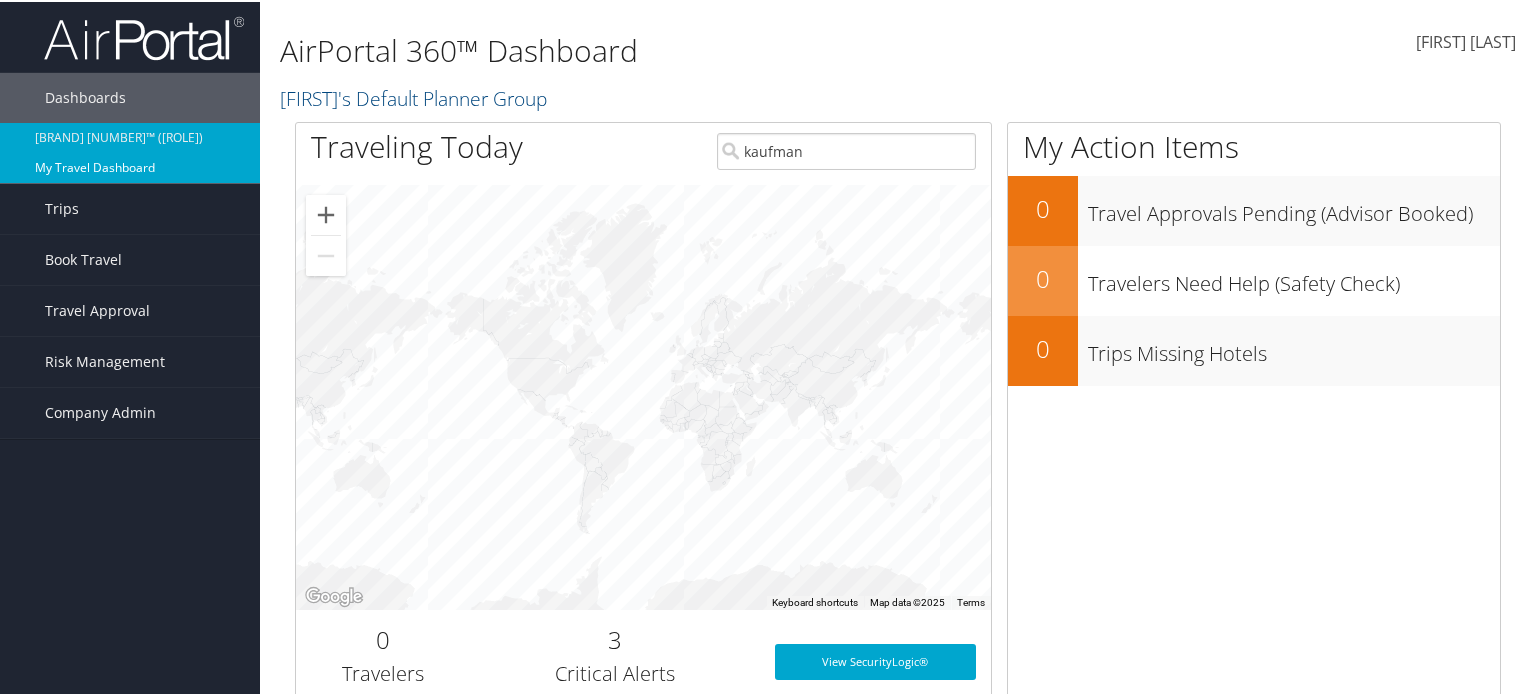 click on "My Travel Dashboard" at bounding box center [130, 166] 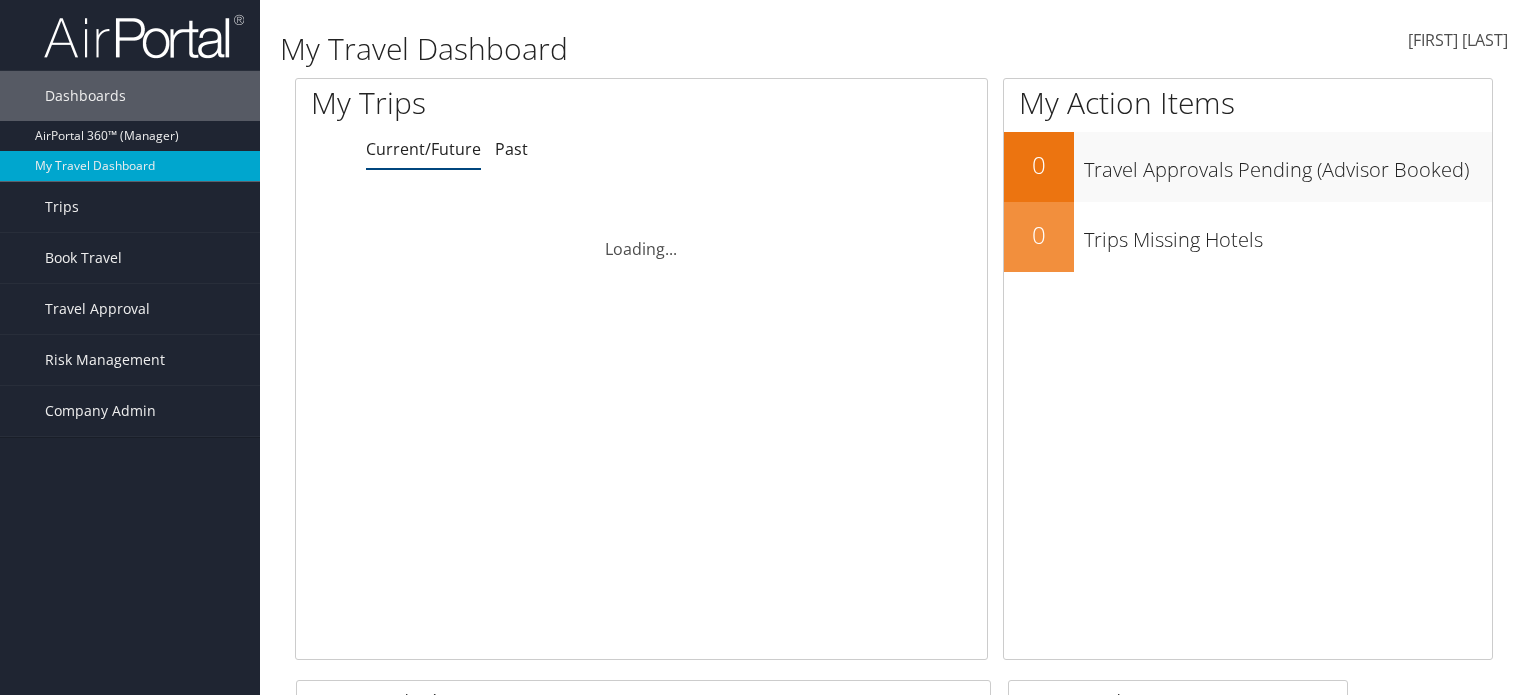 scroll, scrollTop: 0, scrollLeft: 0, axis: both 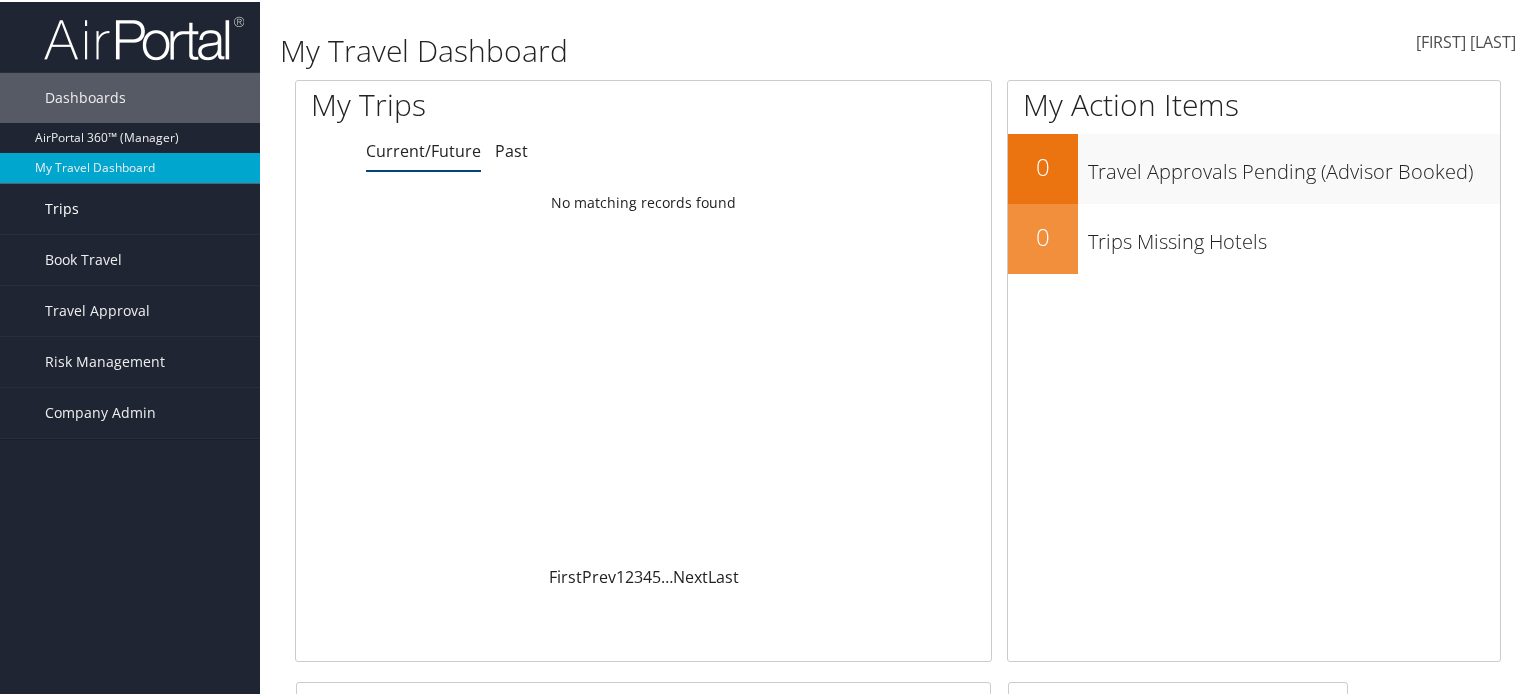 click on "Trips" at bounding box center [62, 207] 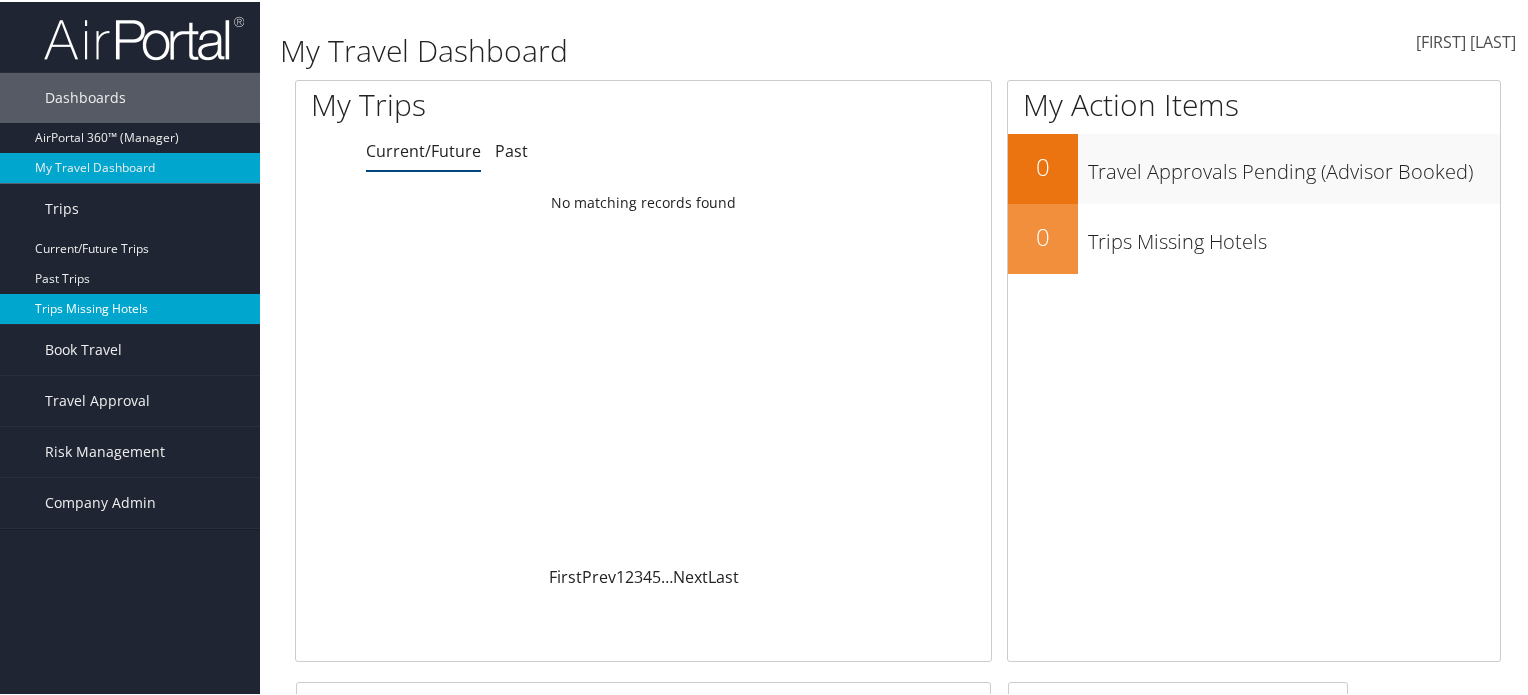 click on "Trips Missing Hotels" at bounding box center [130, 307] 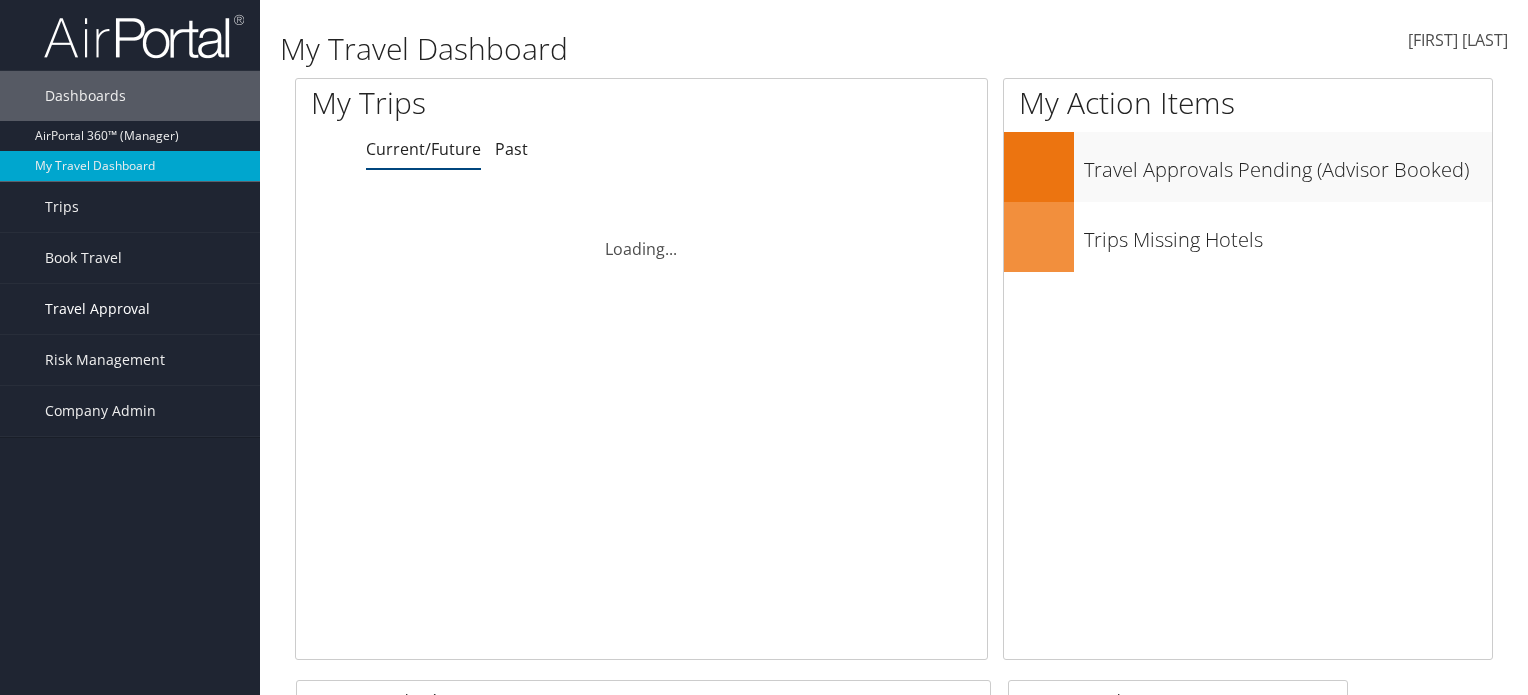 scroll, scrollTop: 0, scrollLeft: 0, axis: both 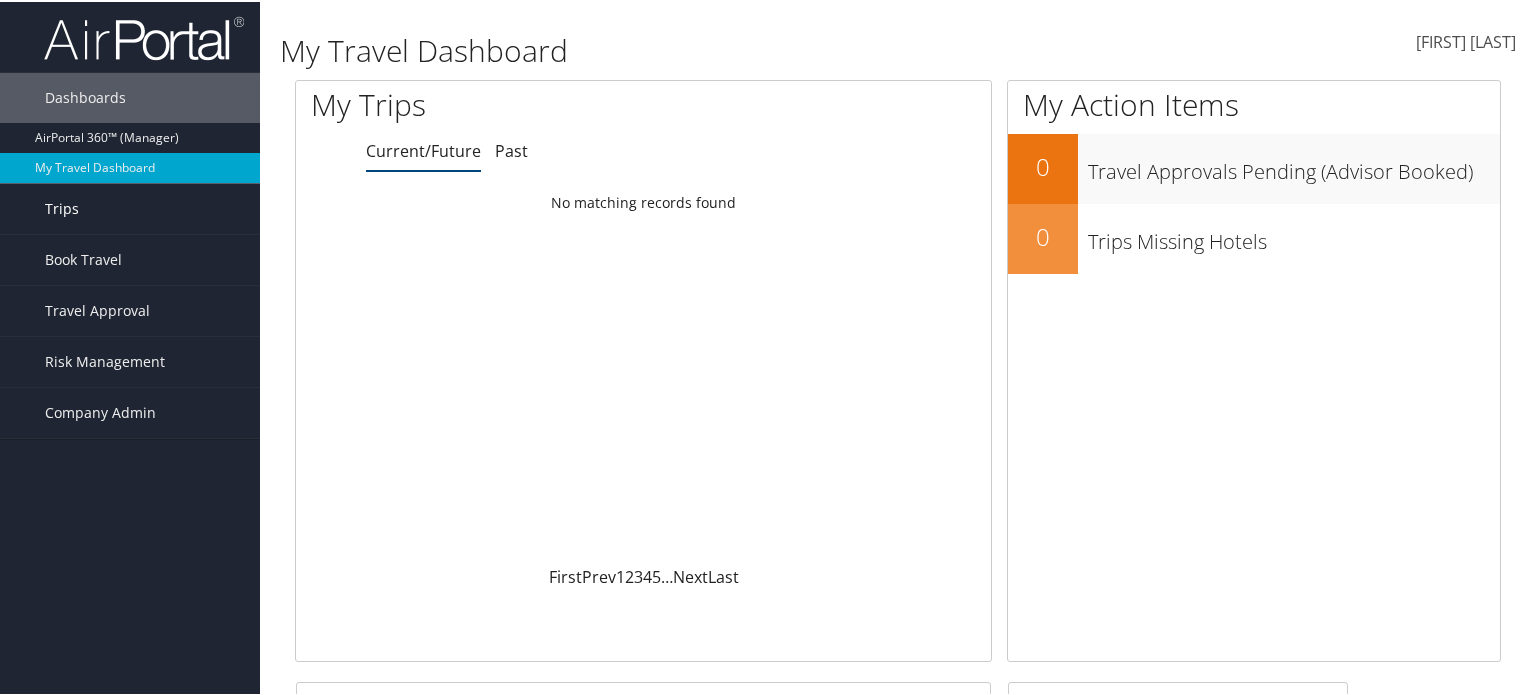 click on "Trips" at bounding box center (62, 207) 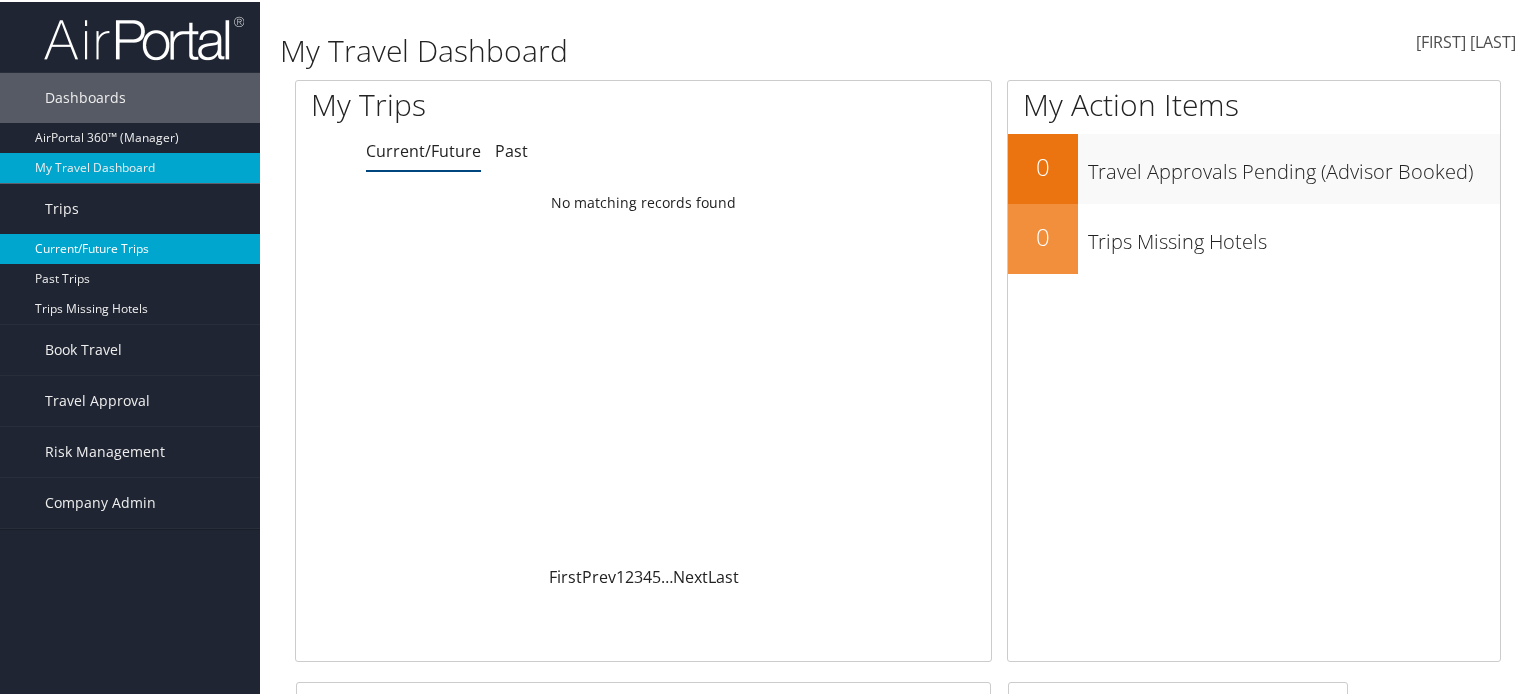click on "Current/Future Trips" at bounding box center (130, 247) 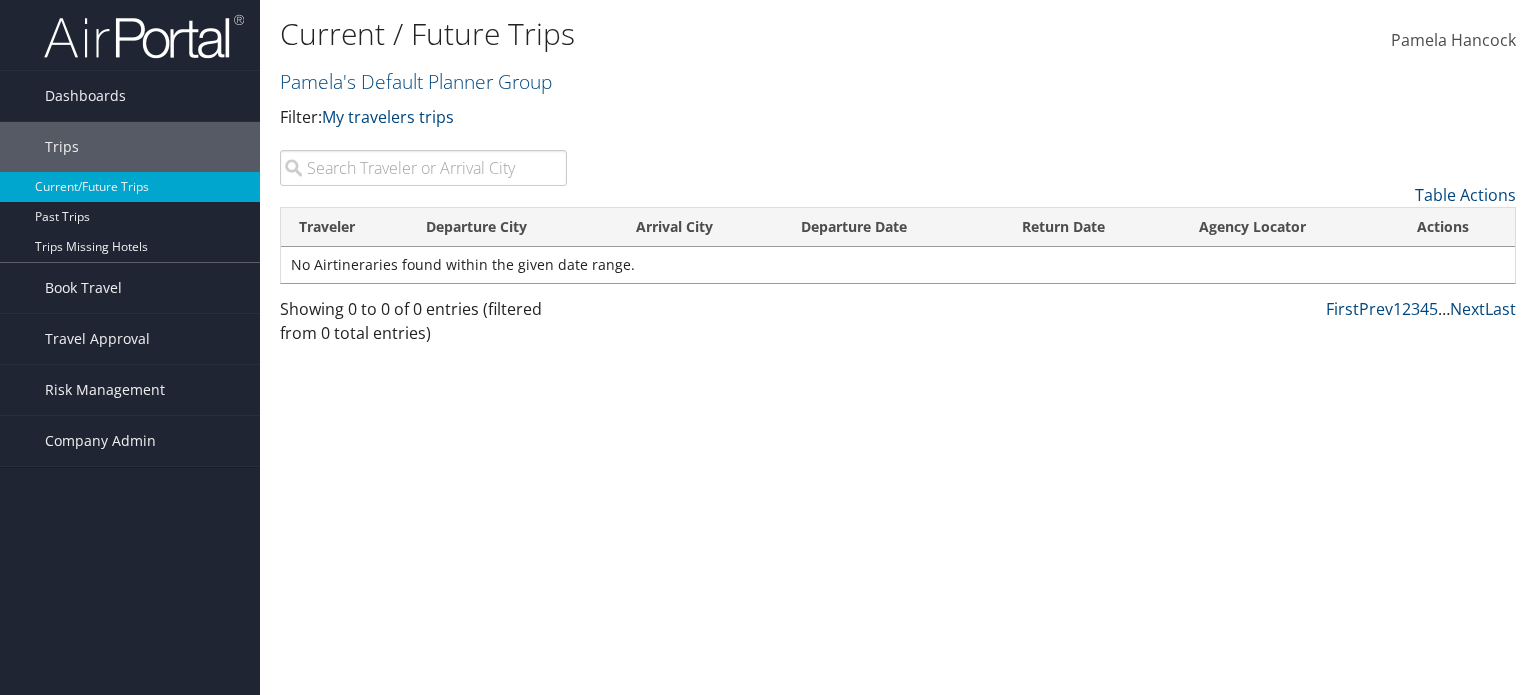 scroll, scrollTop: 0, scrollLeft: 0, axis: both 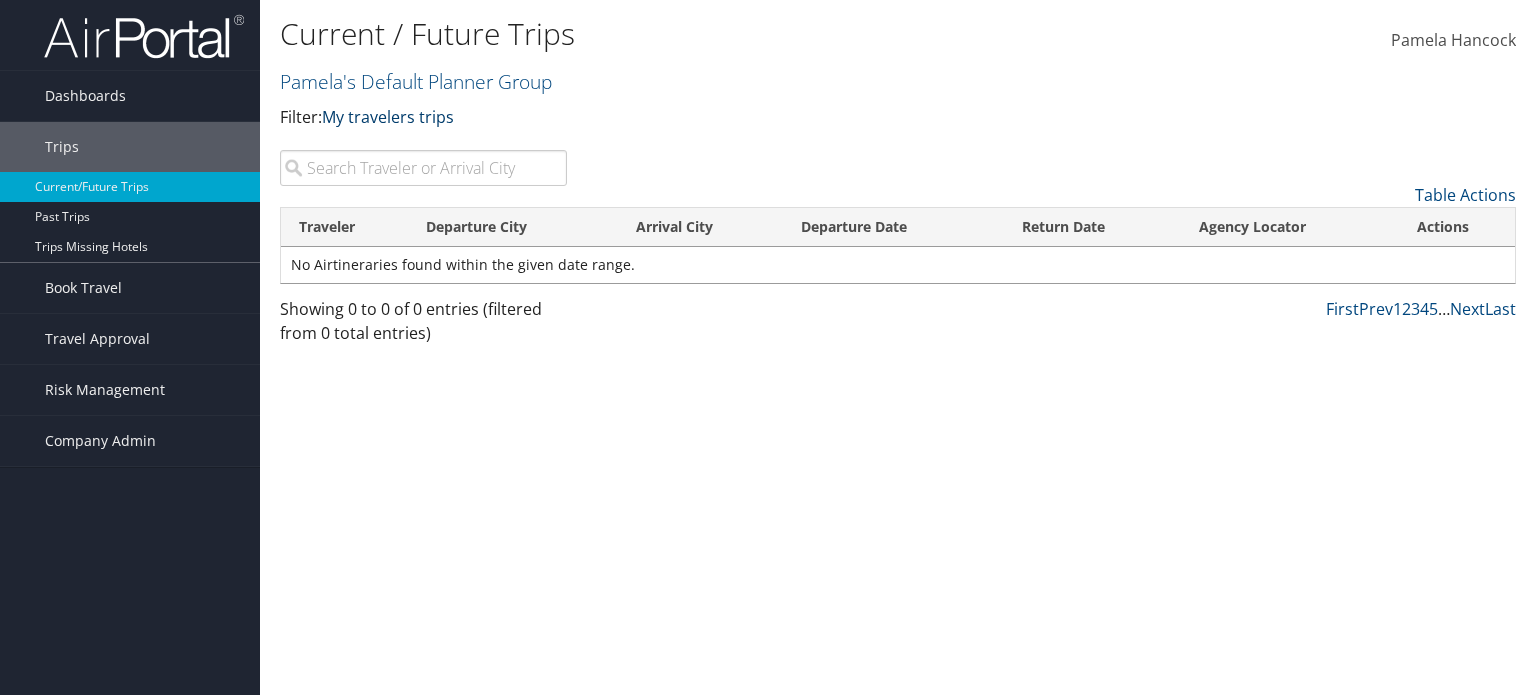 click at bounding box center [454, 117] 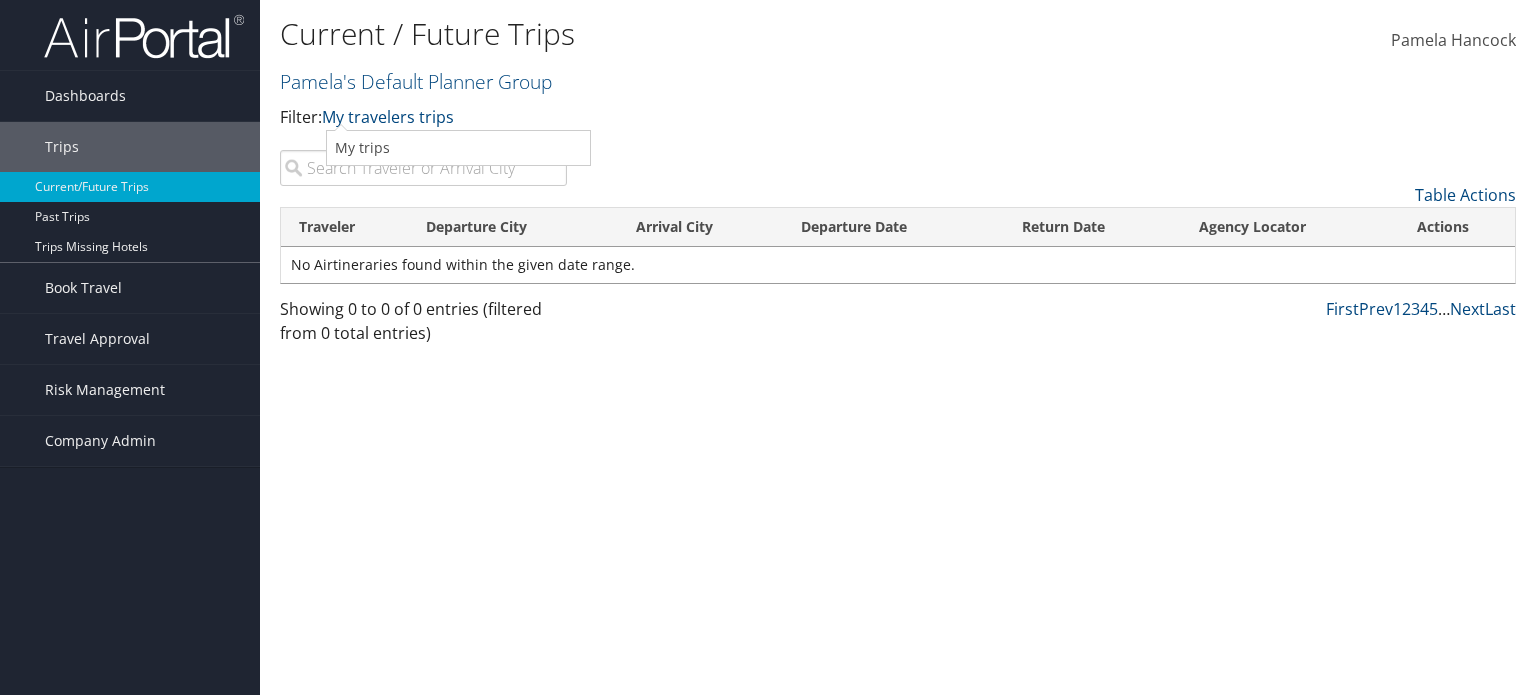 click on "Current / Future Trips
Pamela's Default Planner Group
Filter:
My travelers trips
My trips
Pamela Hancock" at bounding box center [898, 347] 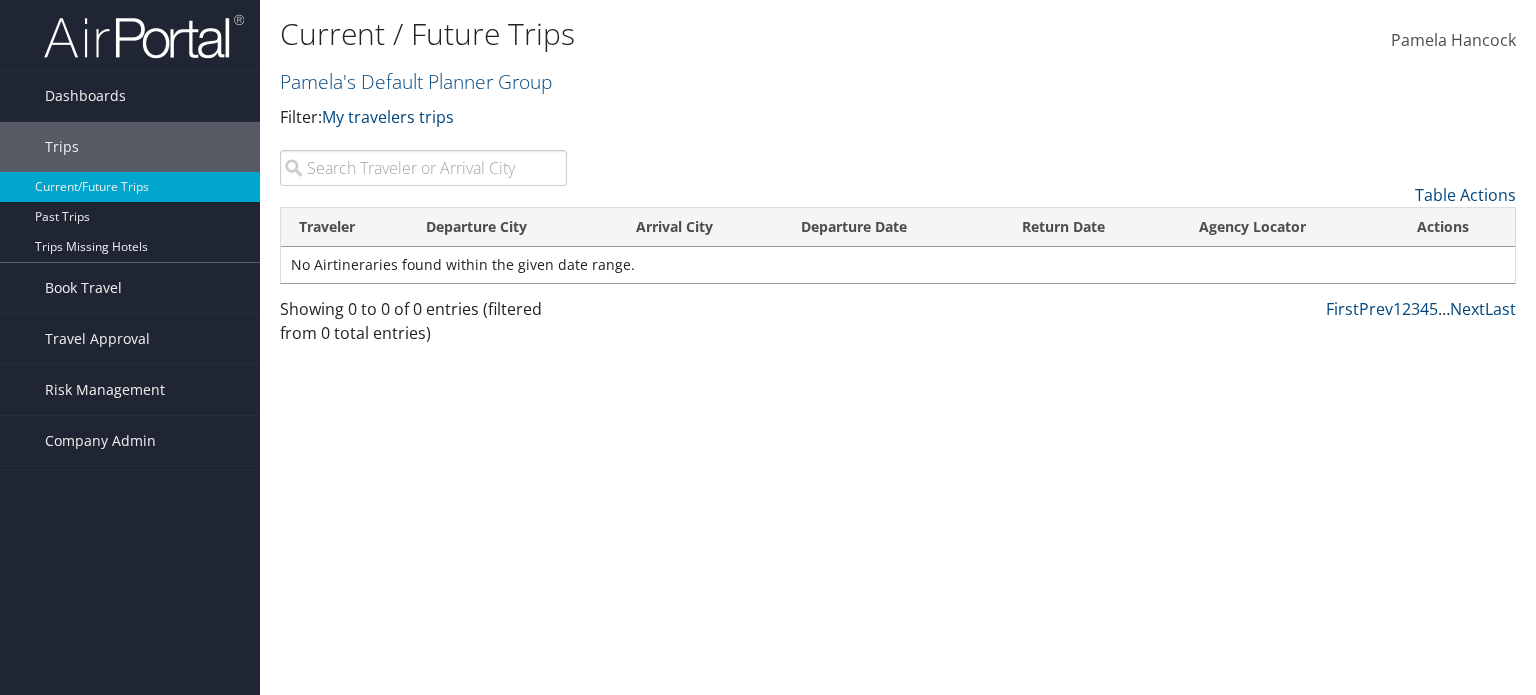 click at bounding box center [423, 168] 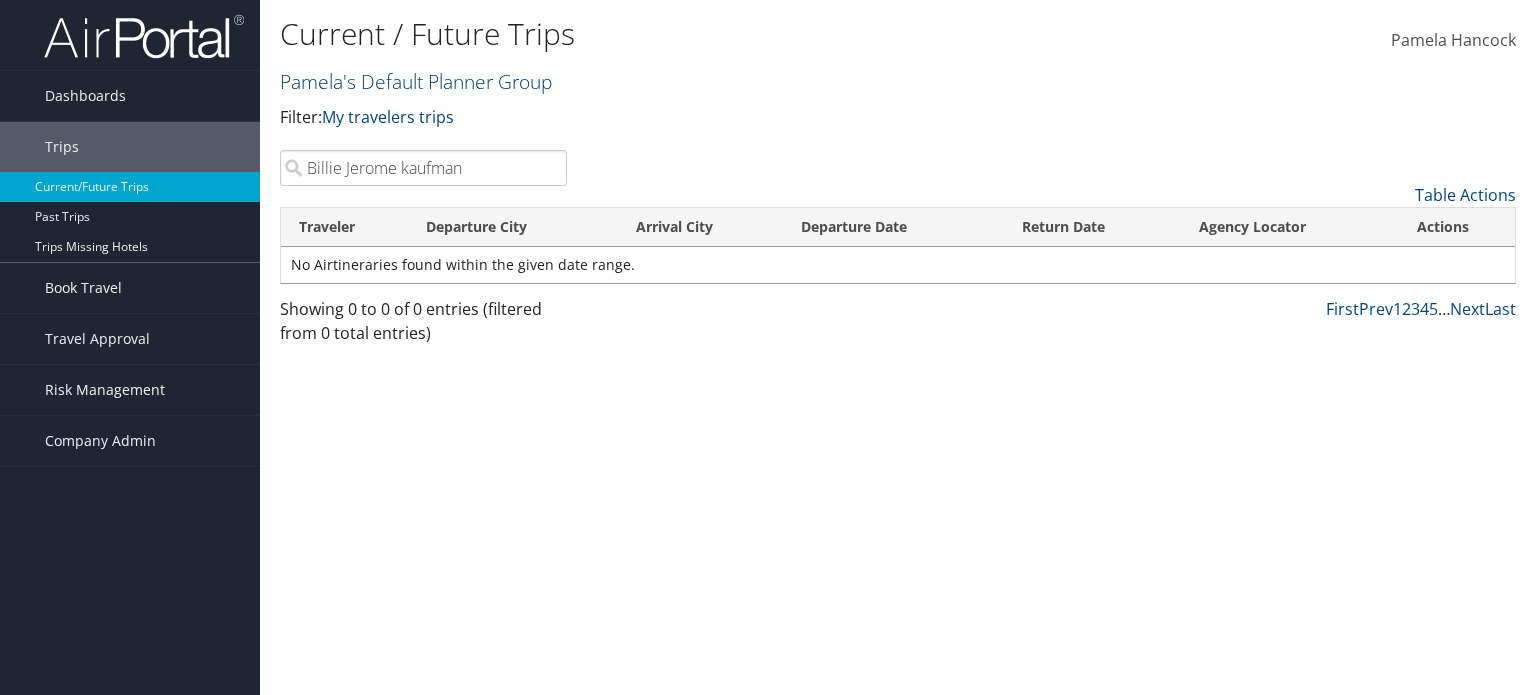 type on "Billie Jerome kaufman" 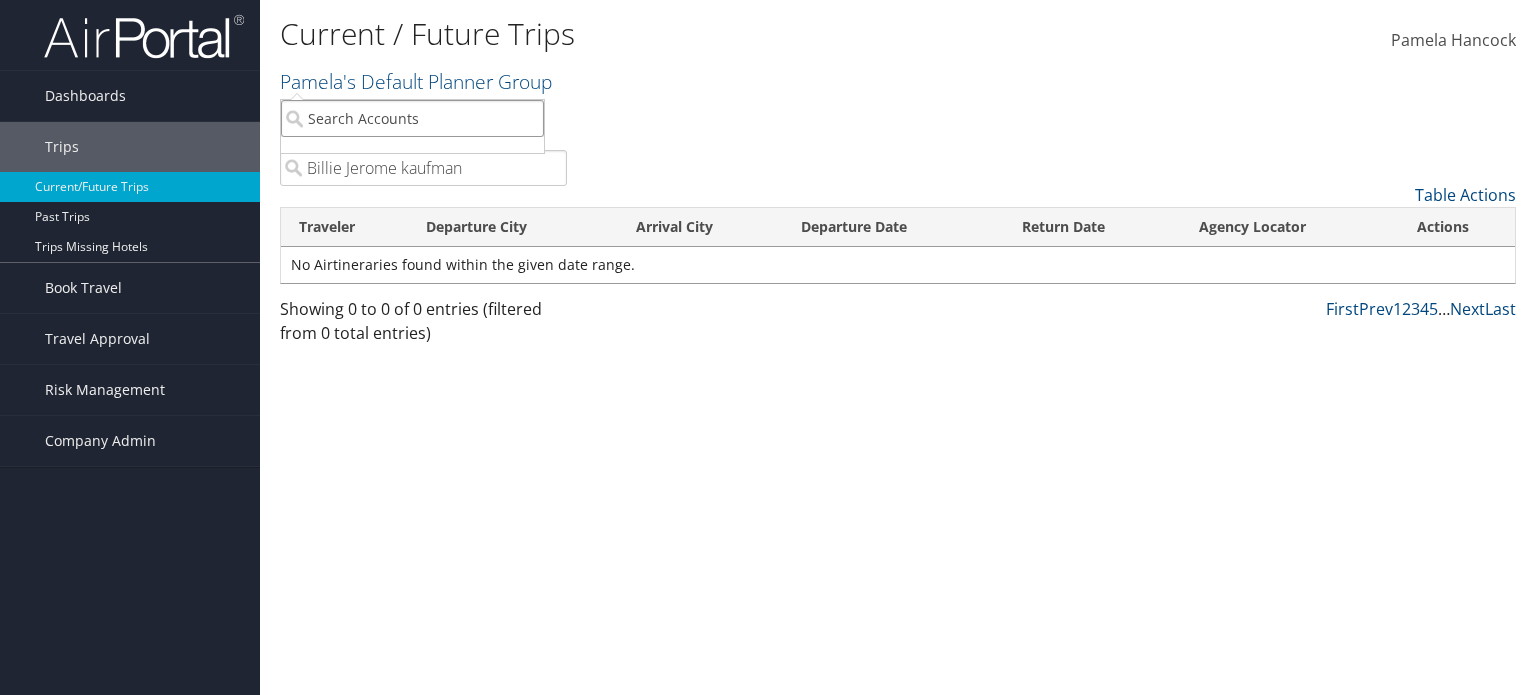 click at bounding box center (412, 118) 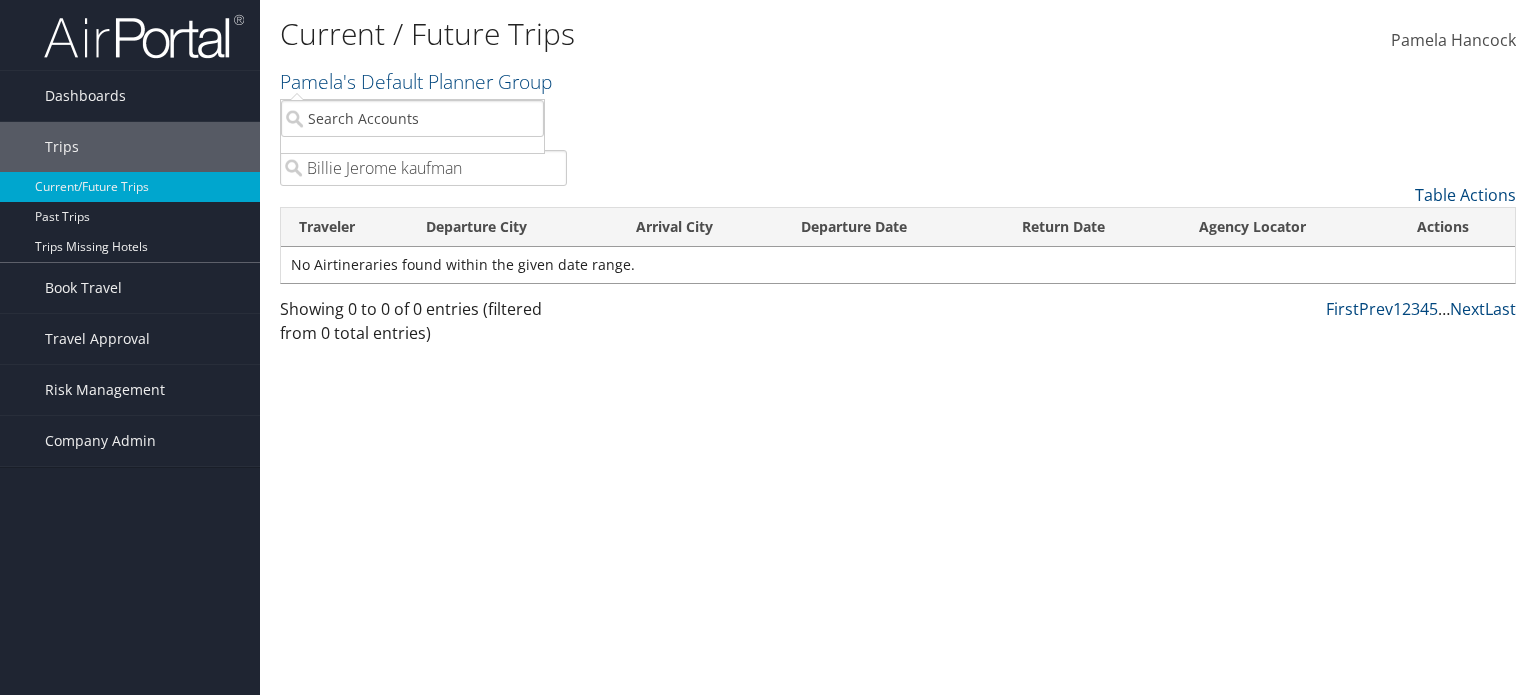 click on "Current / Future Trips
Pamela's Default Planner Group
Filter:
My travelers trips
My trips
Pamela Hancock" at bounding box center [898, 347] 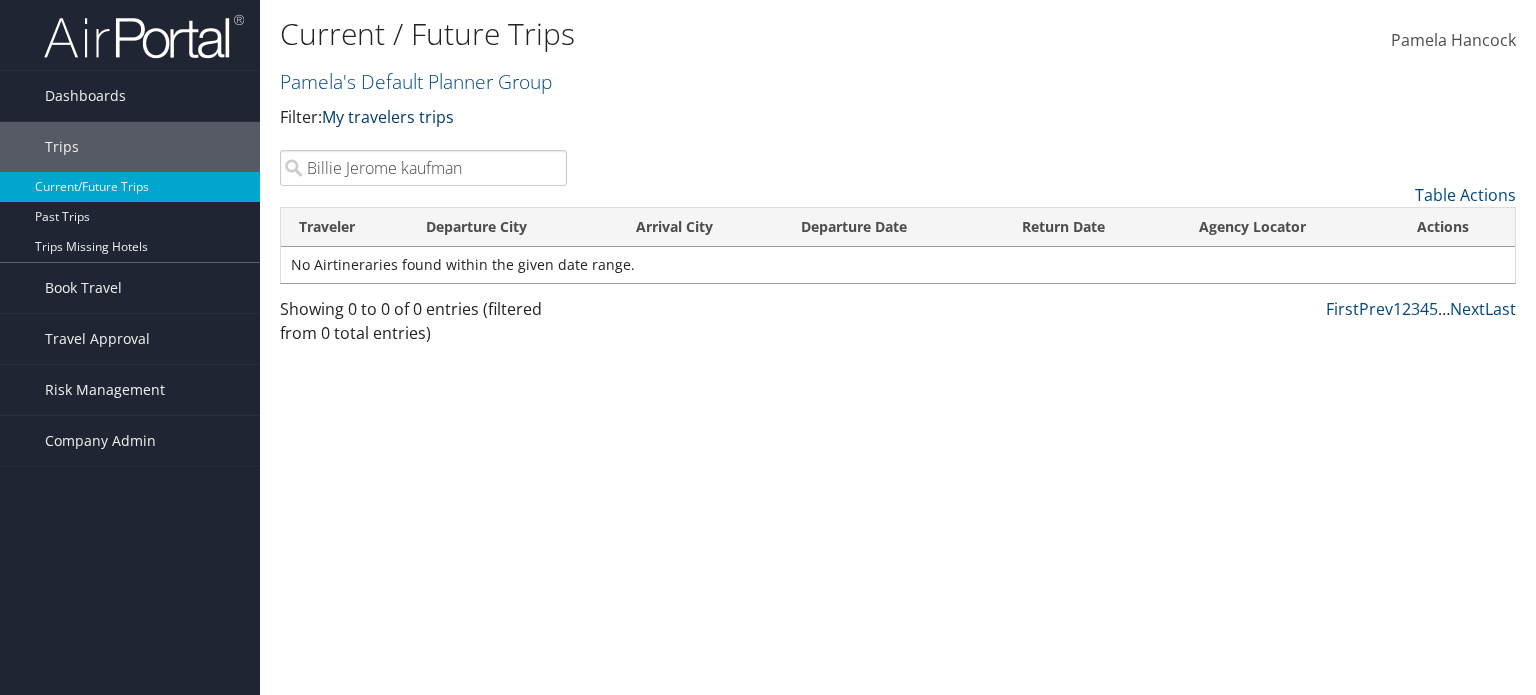 click at bounding box center [454, 117] 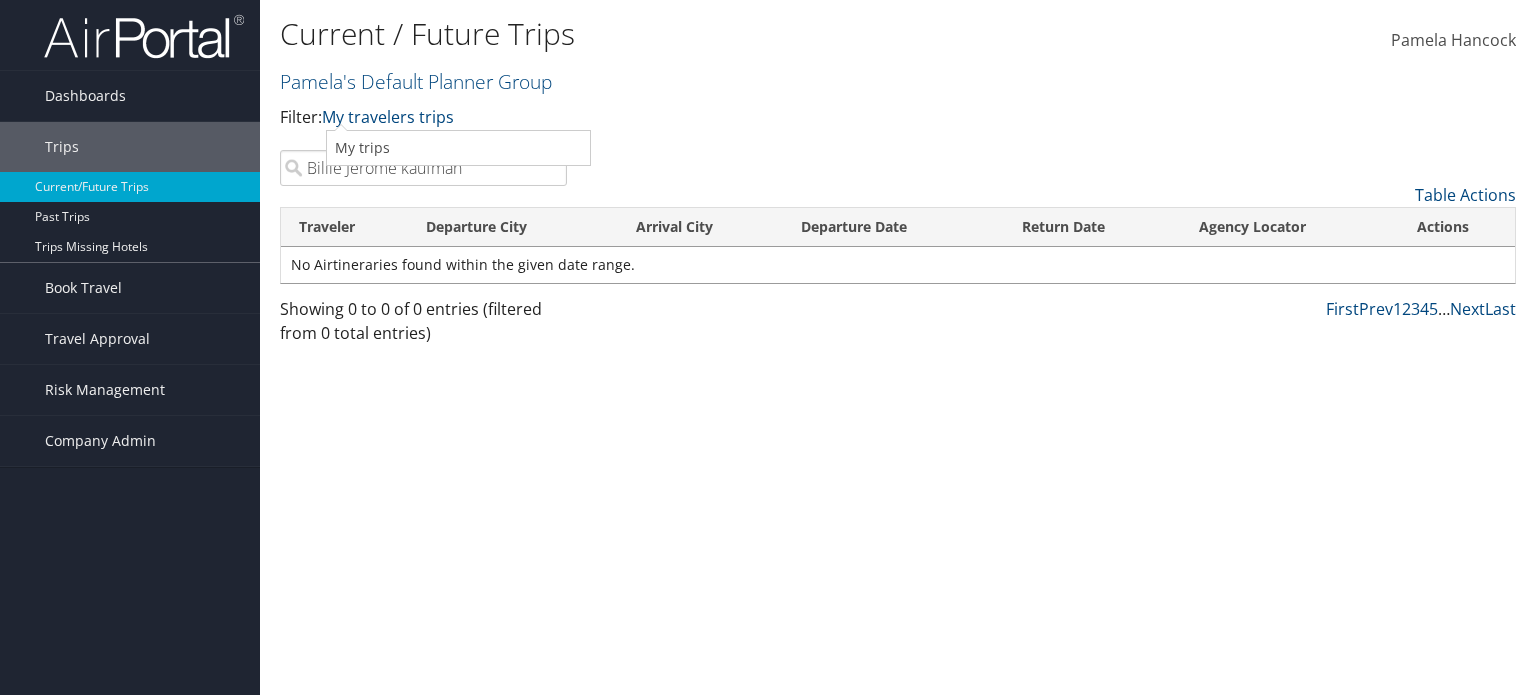 click on "Current / Future Trips
Pamela's Default Planner Group
Filter:
My travelers trips
My trips
Pamela Hancock" at bounding box center (898, 347) 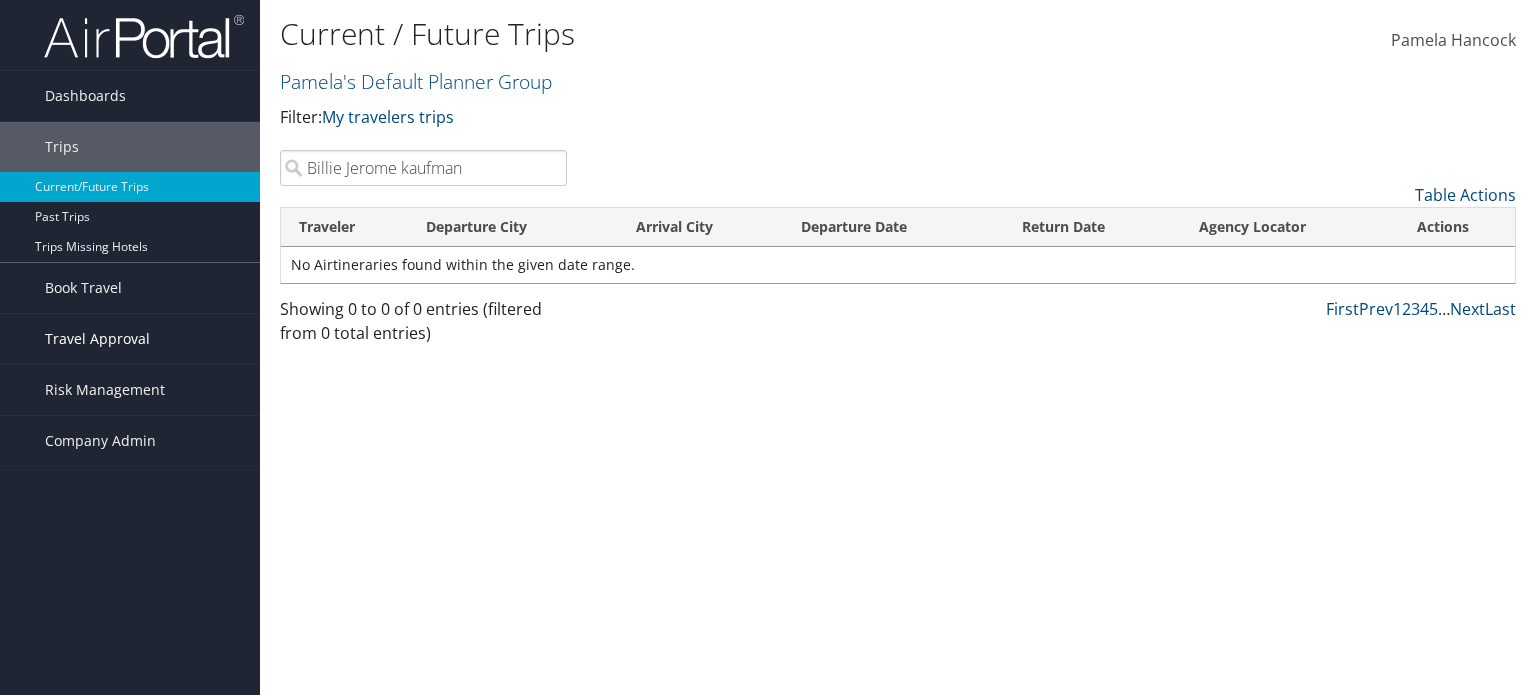 click on "Travel Approval" at bounding box center (97, 339) 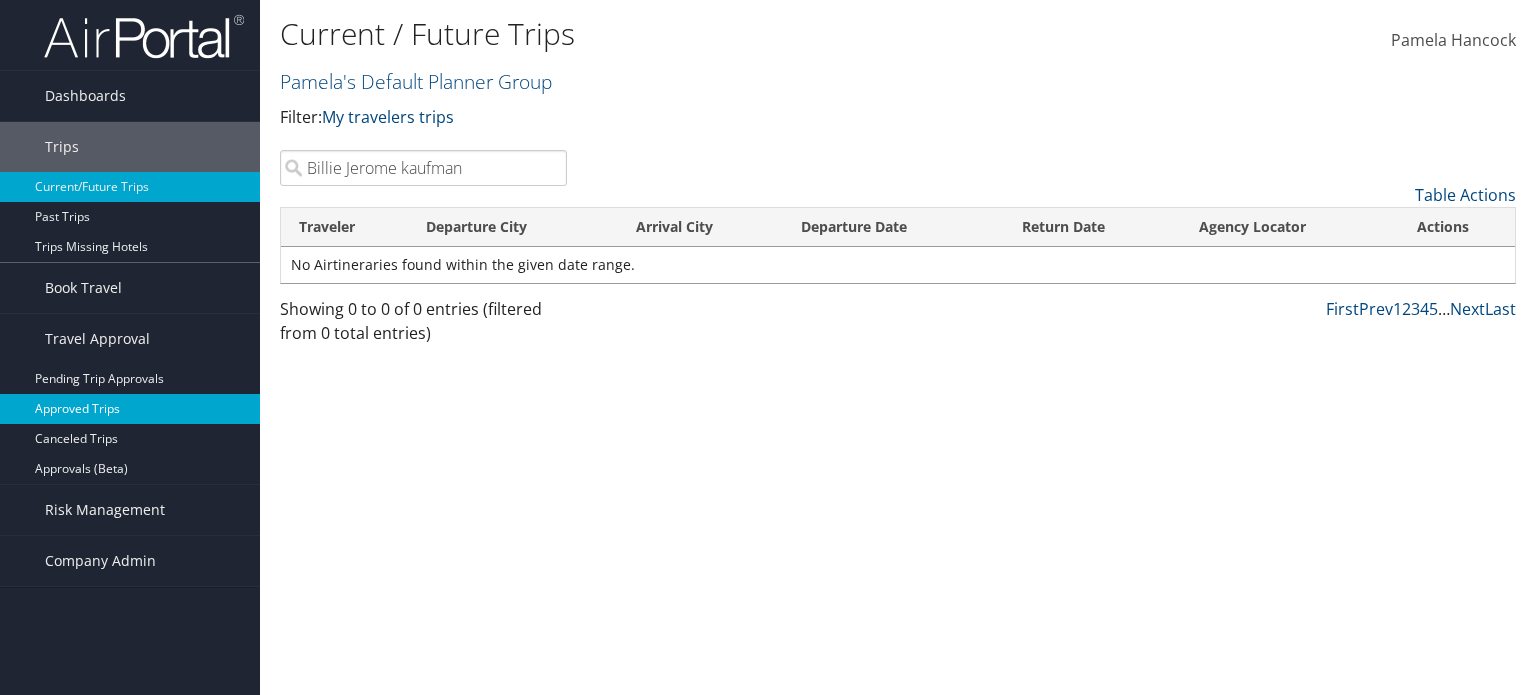 click on "Approved Trips" at bounding box center [130, 409] 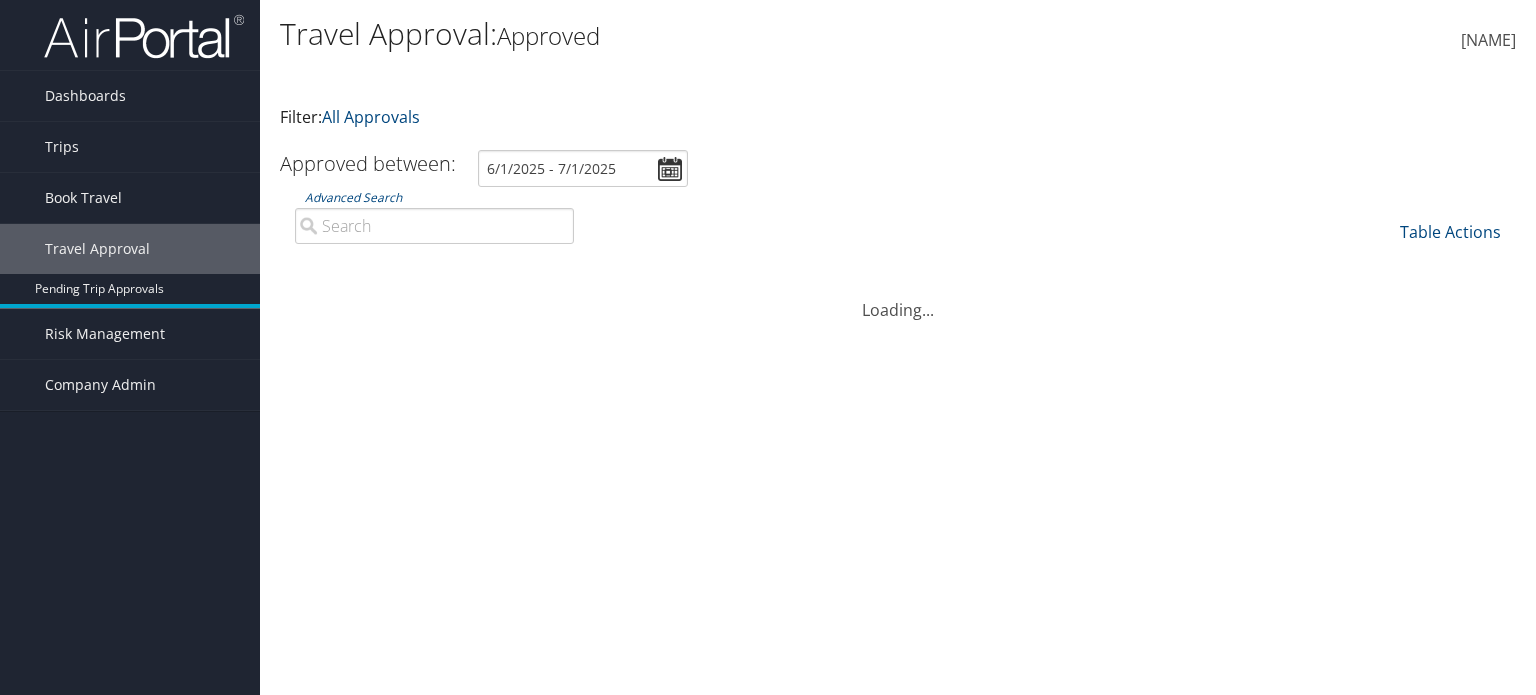 scroll, scrollTop: 0, scrollLeft: 0, axis: both 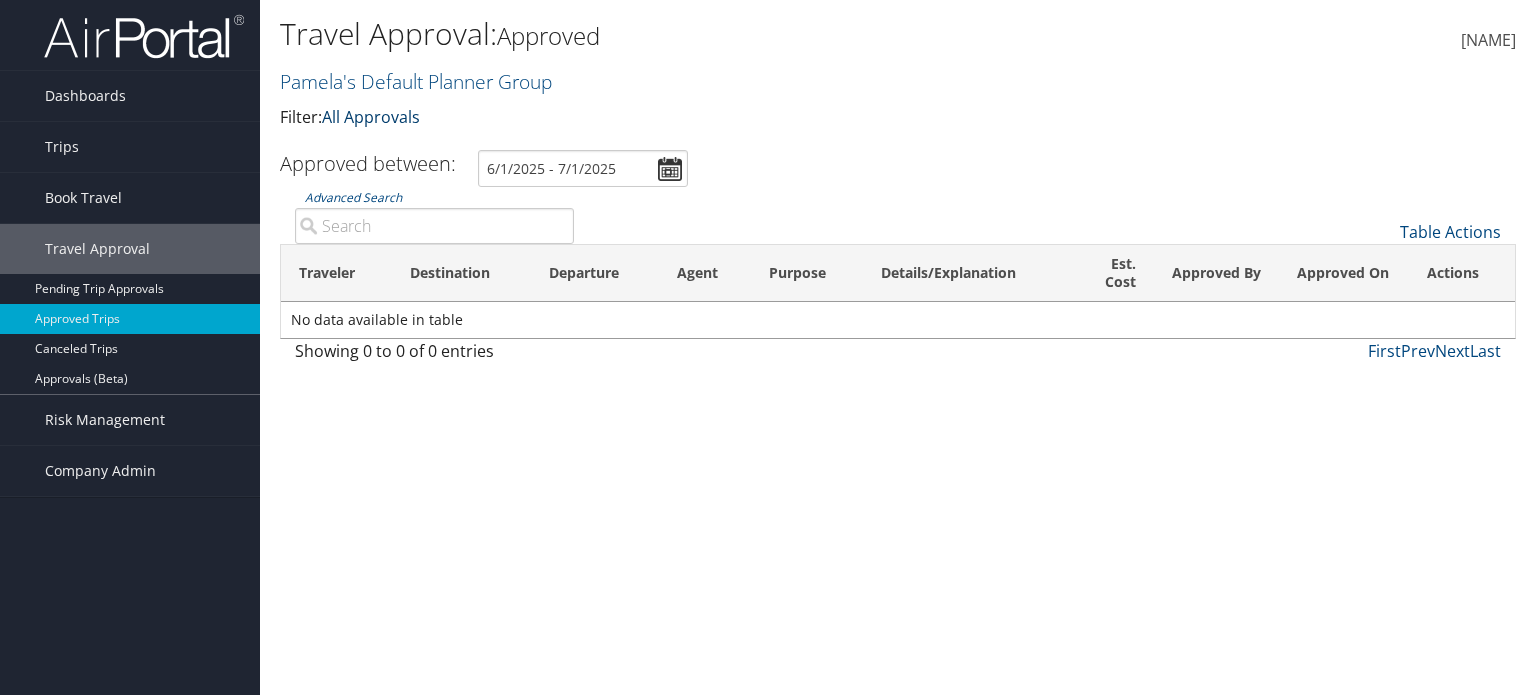 click on "All Approvals" at bounding box center [371, 117] 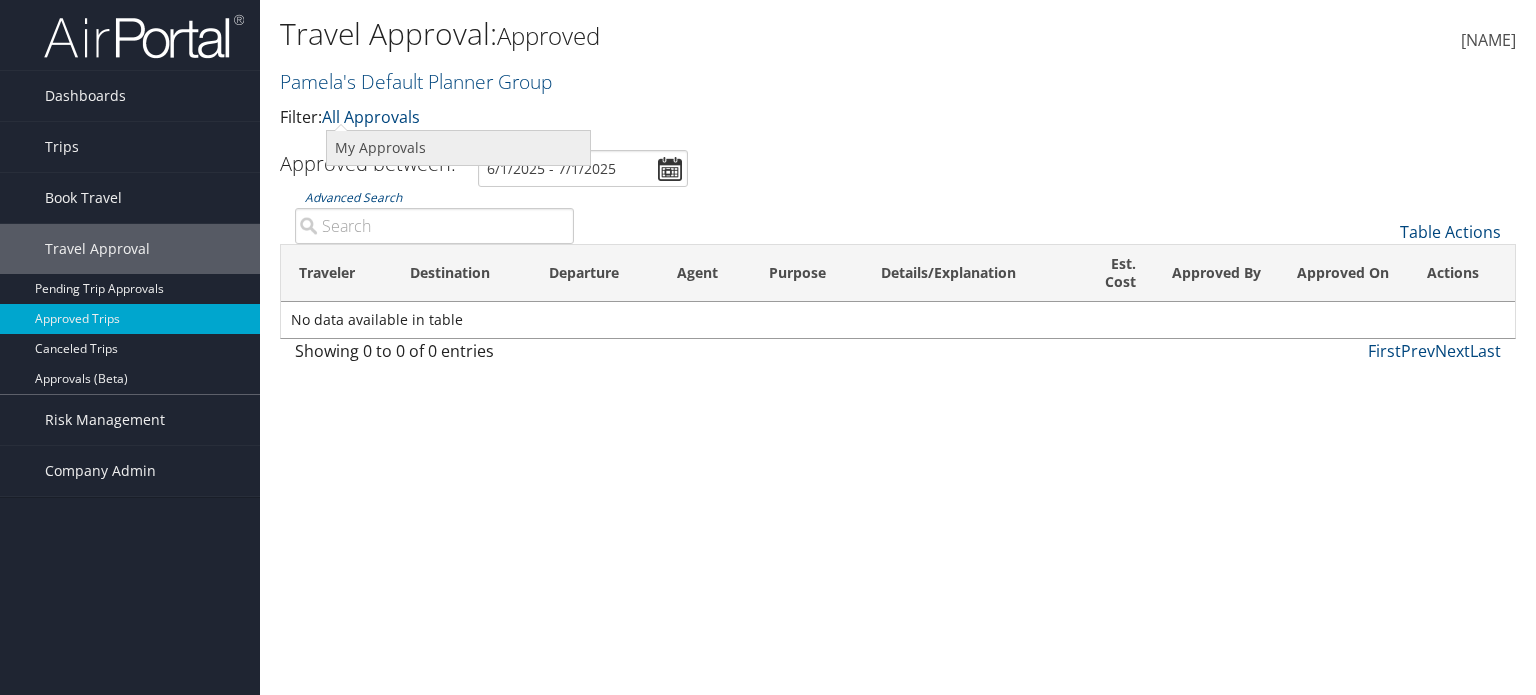 click on "My Approvals" at bounding box center (458, 148) 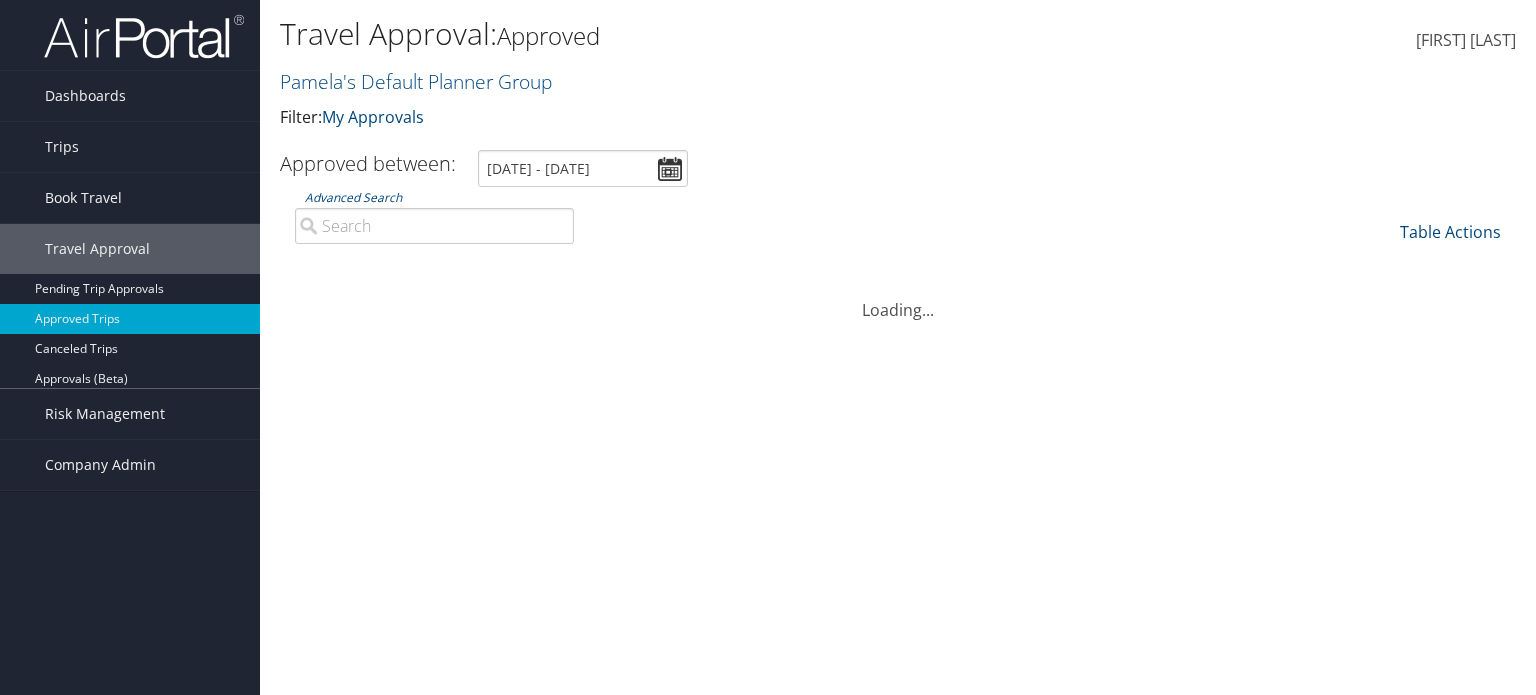 scroll, scrollTop: 0, scrollLeft: 0, axis: both 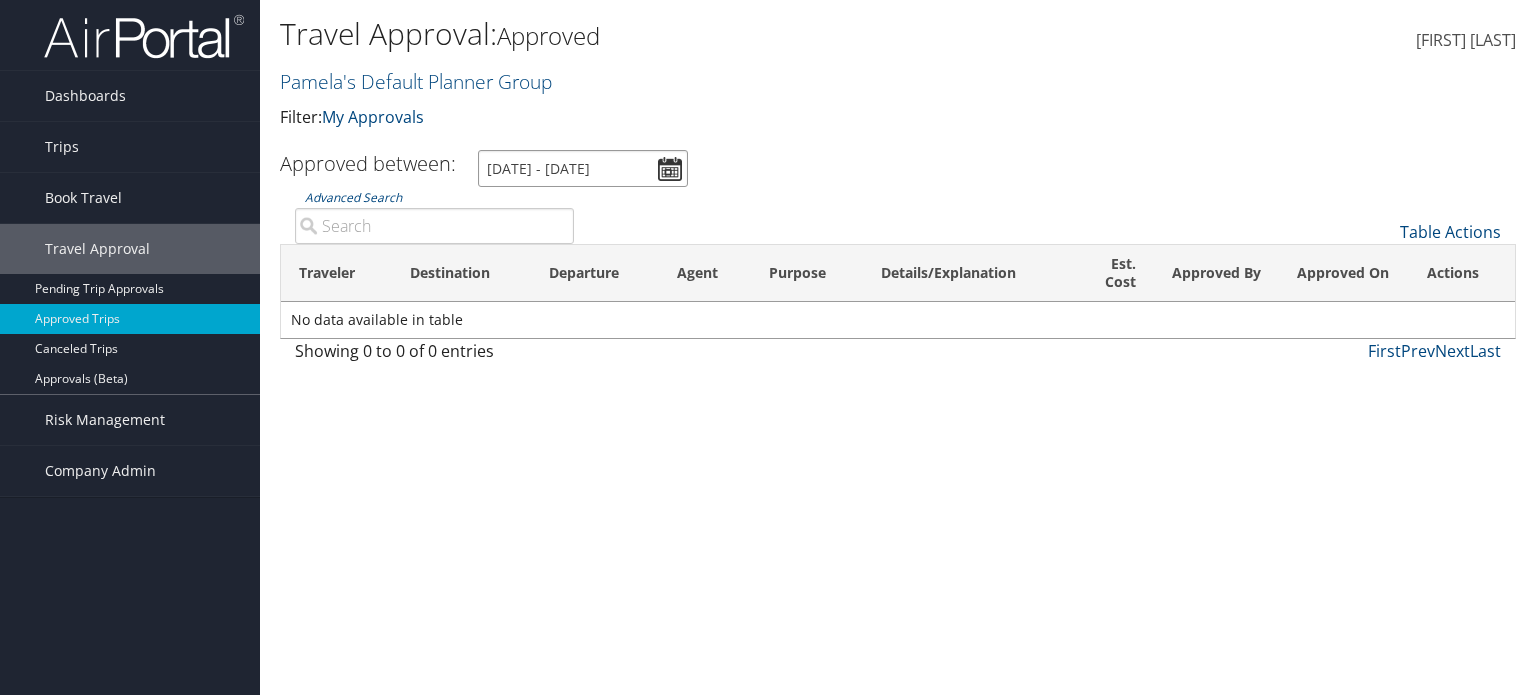 click on "6/1/2025 - 7/1/2025" at bounding box center [583, 168] 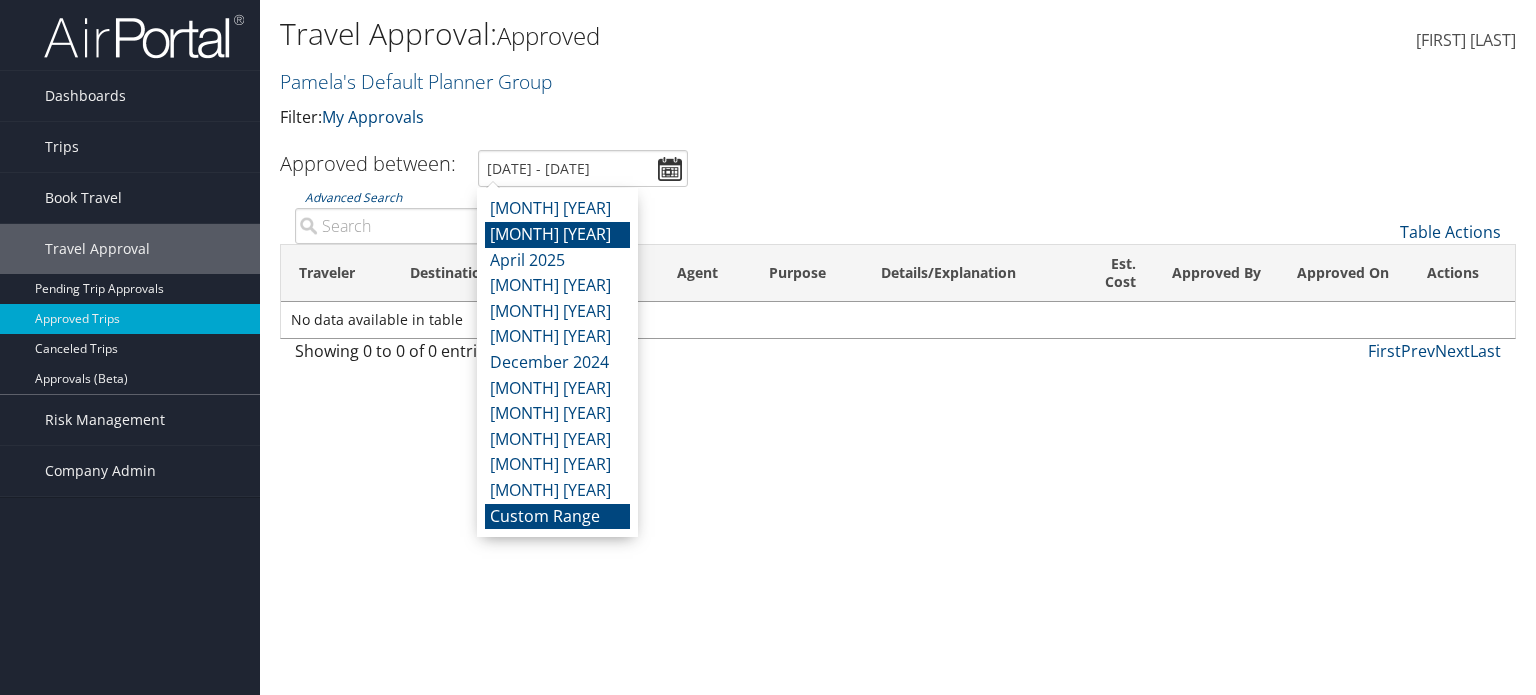 click on "May 2025" at bounding box center (557, 235) 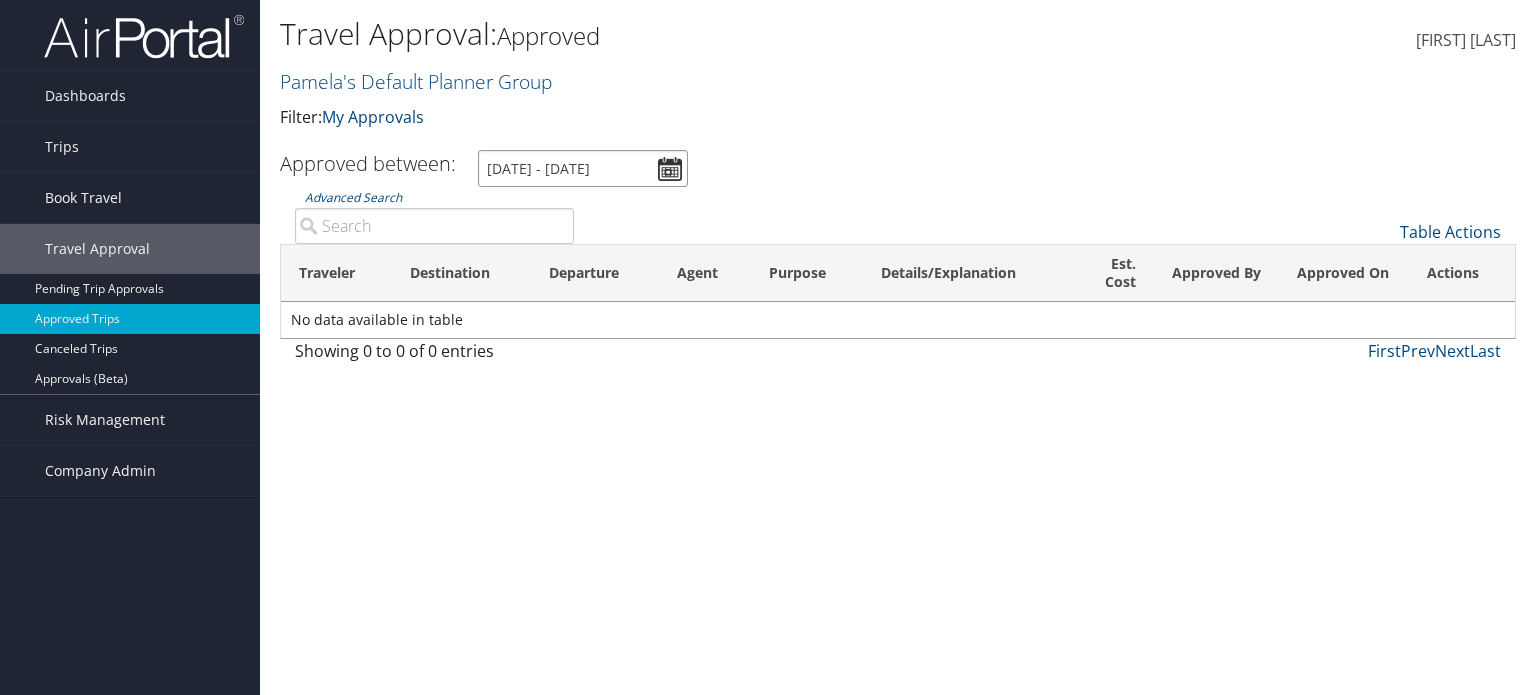 click on "5/1/2025 - 5/31/2025" at bounding box center [583, 168] 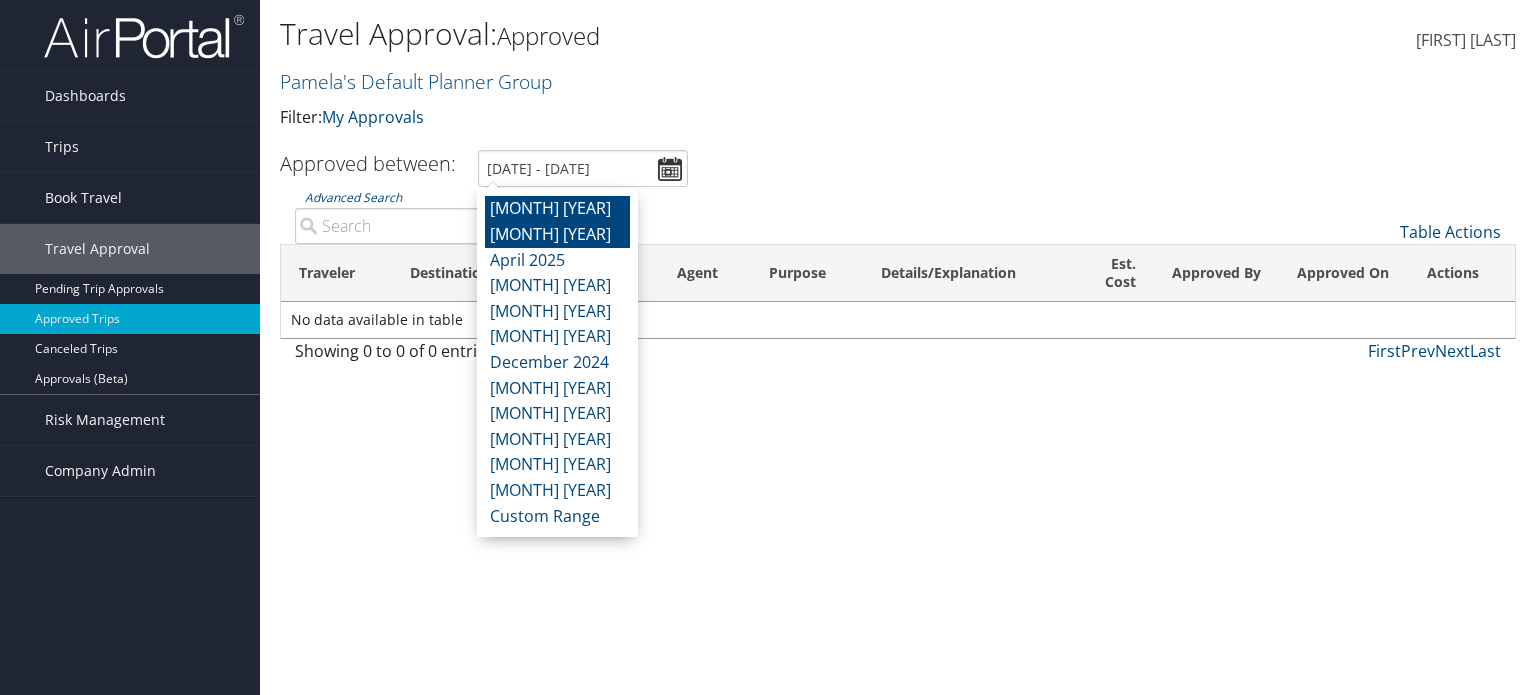 click on "[MONTH] [YEAR]" at bounding box center (557, 209) 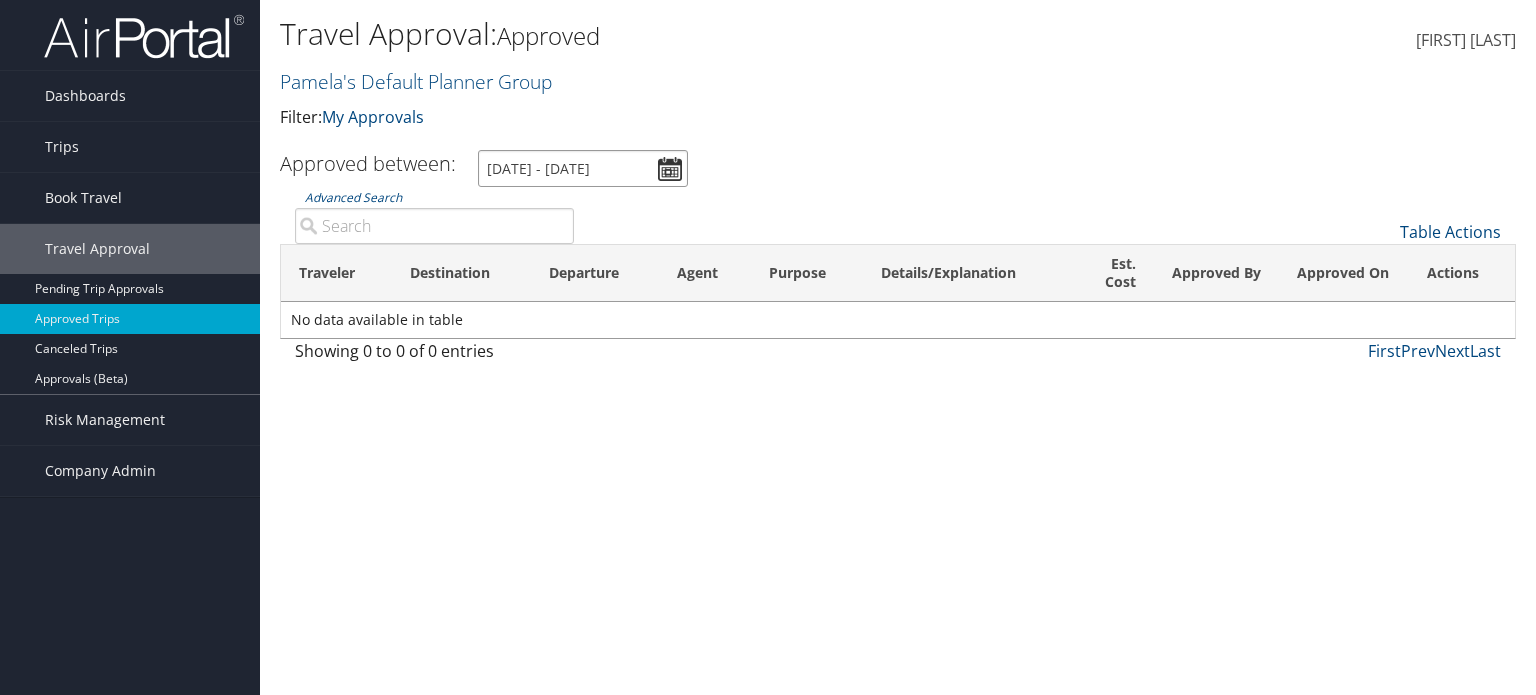 click on "6/1/2025 - 6/30/2025" at bounding box center (583, 168) 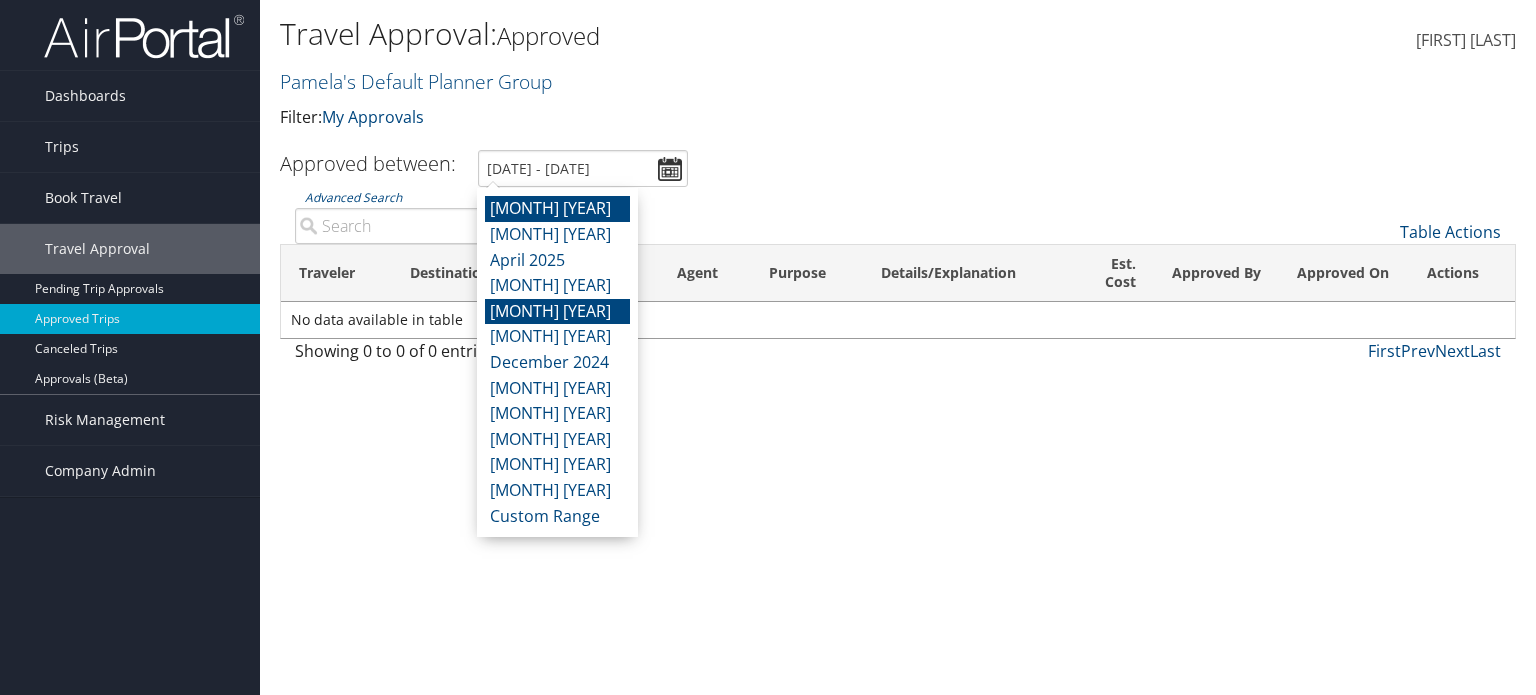click on "[MONTH] [YEAR]" at bounding box center (557, 312) 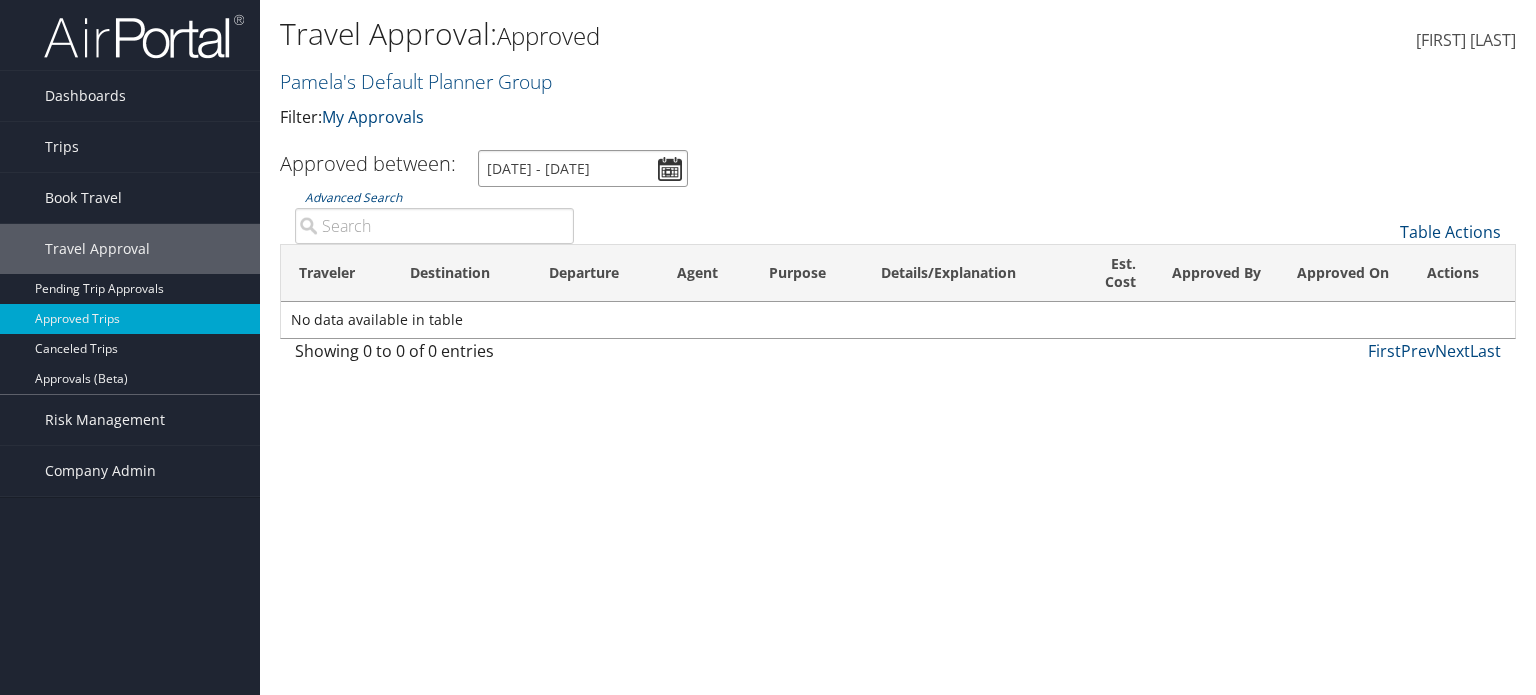 click on "2/1/2025 - 2/28/2025" at bounding box center (583, 168) 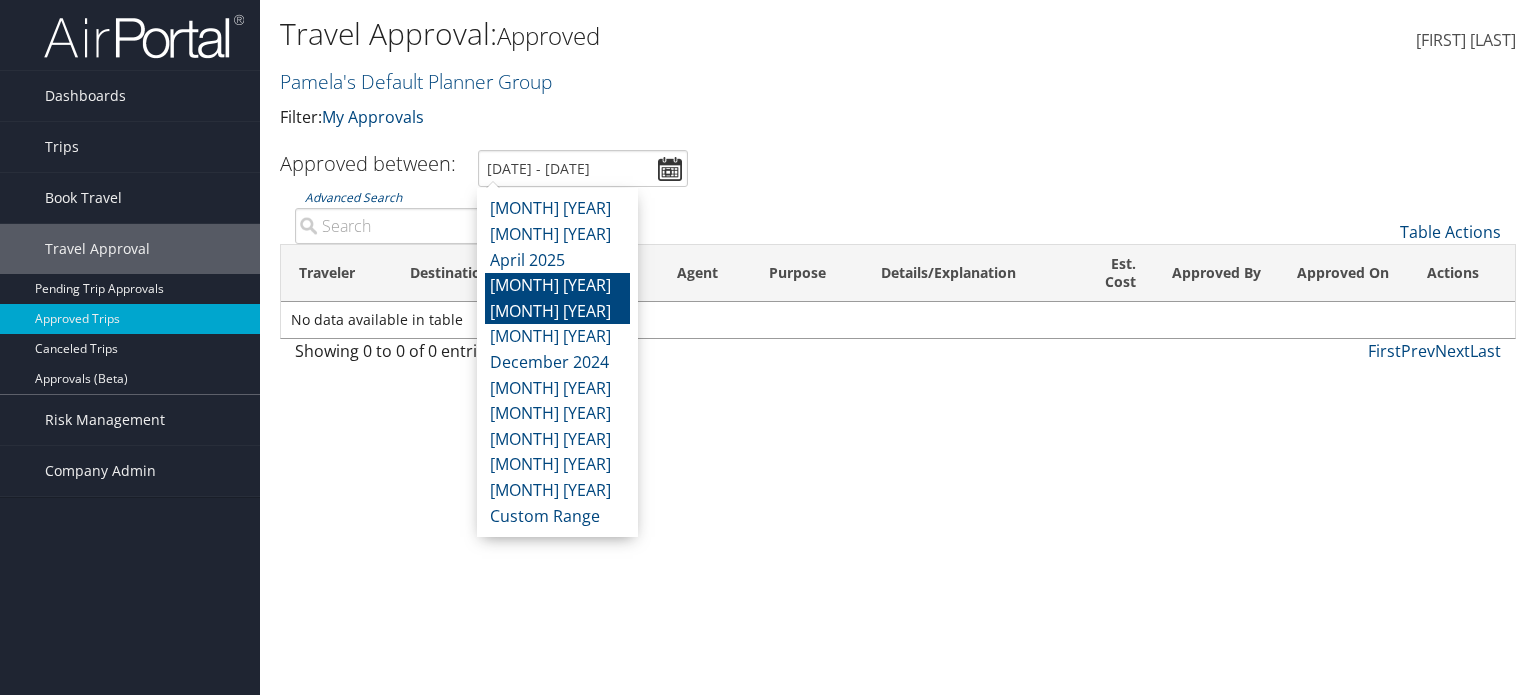 click on "[MONTH] [YEAR]" at bounding box center [557, 286] 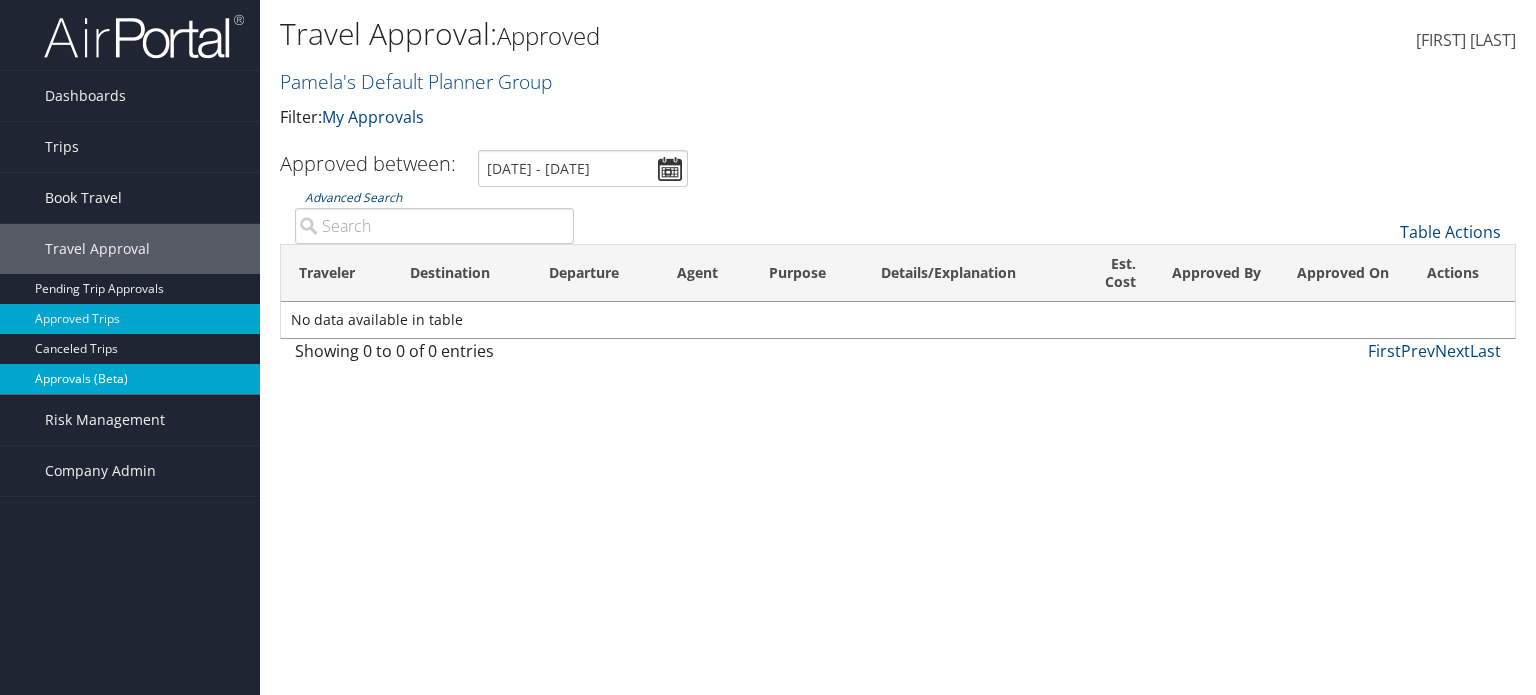 click on "Approvals (Beta)" at bounding box center [130, 379] 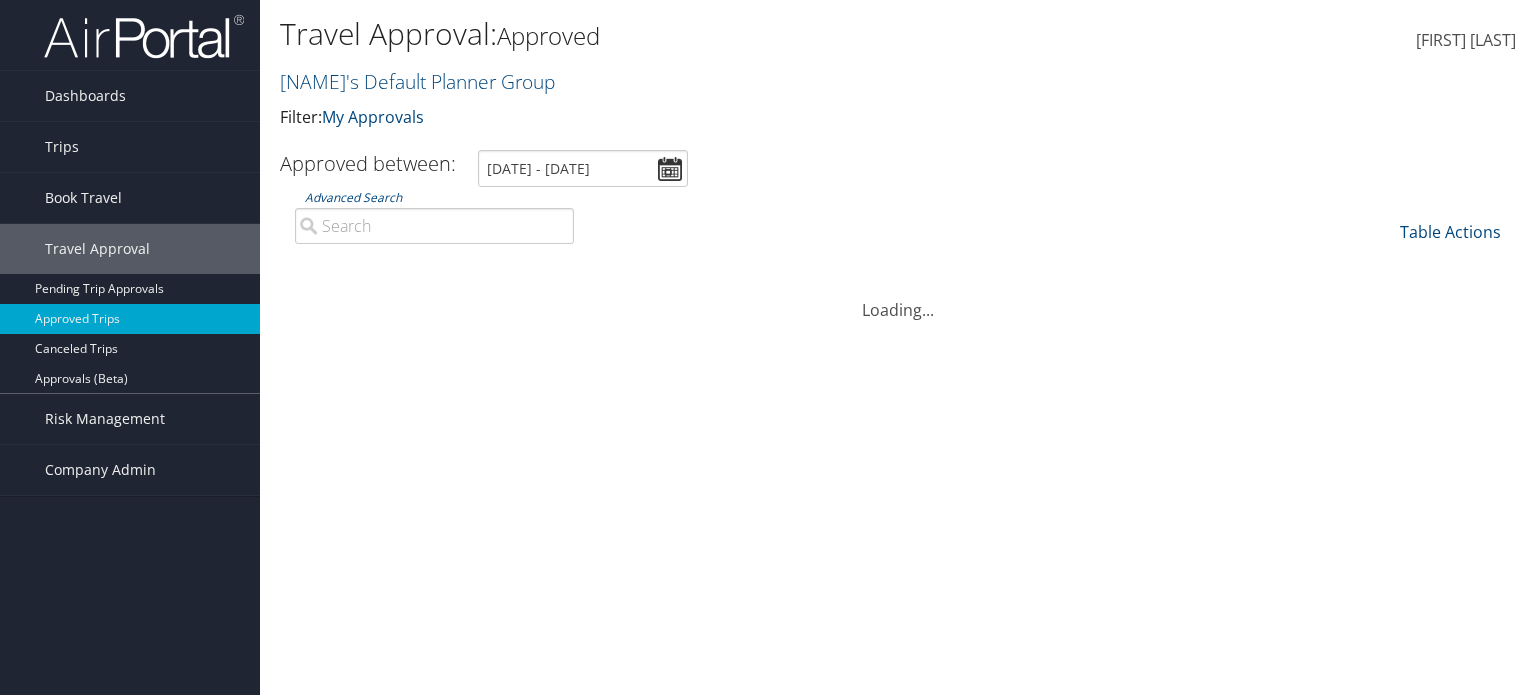 scroll, scrollTop: 0, scrollLeft: 0, axis: both 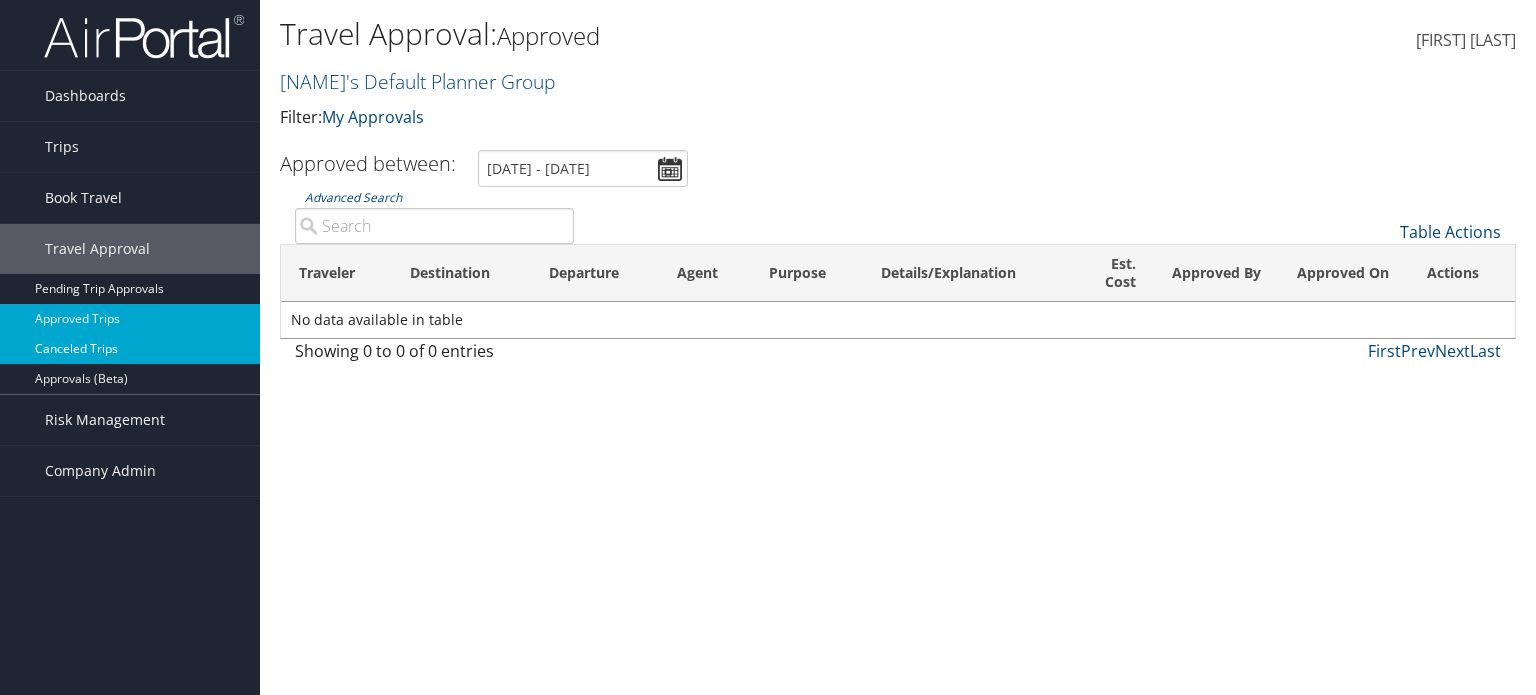 click on "Canceled Trips" at bounding box center (130, 349) 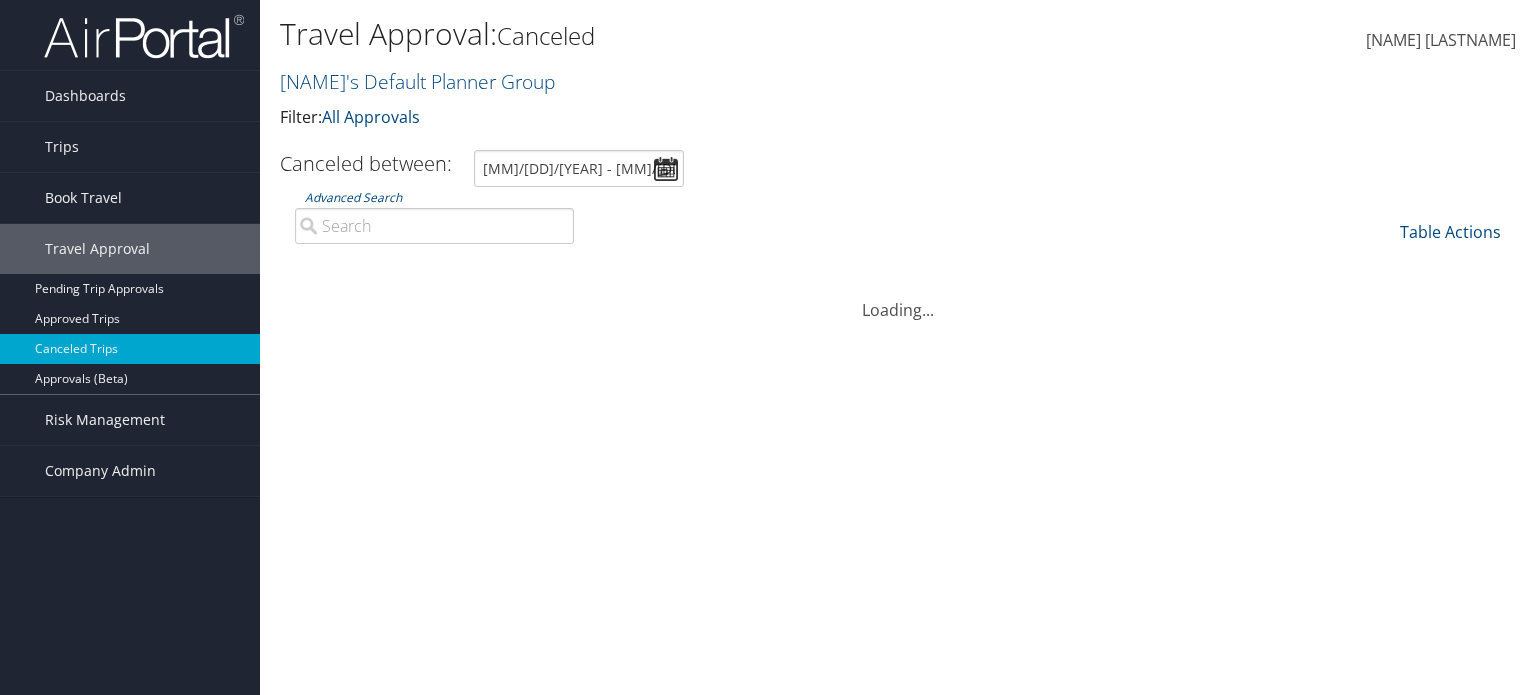 scroll, scrollTop: 0, scrollLeft: 0, axis: both 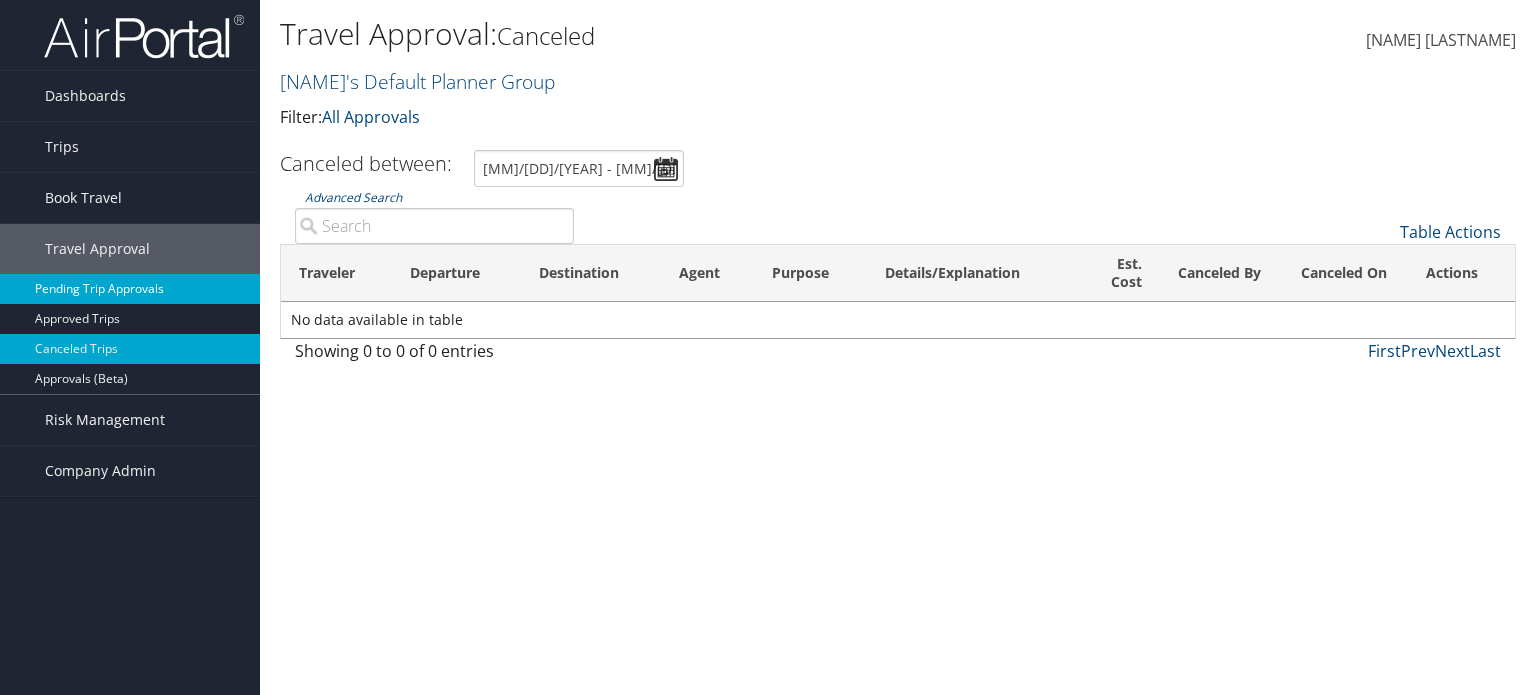 click on "Pending Trip Approvals" at bounding box center (130, 289) 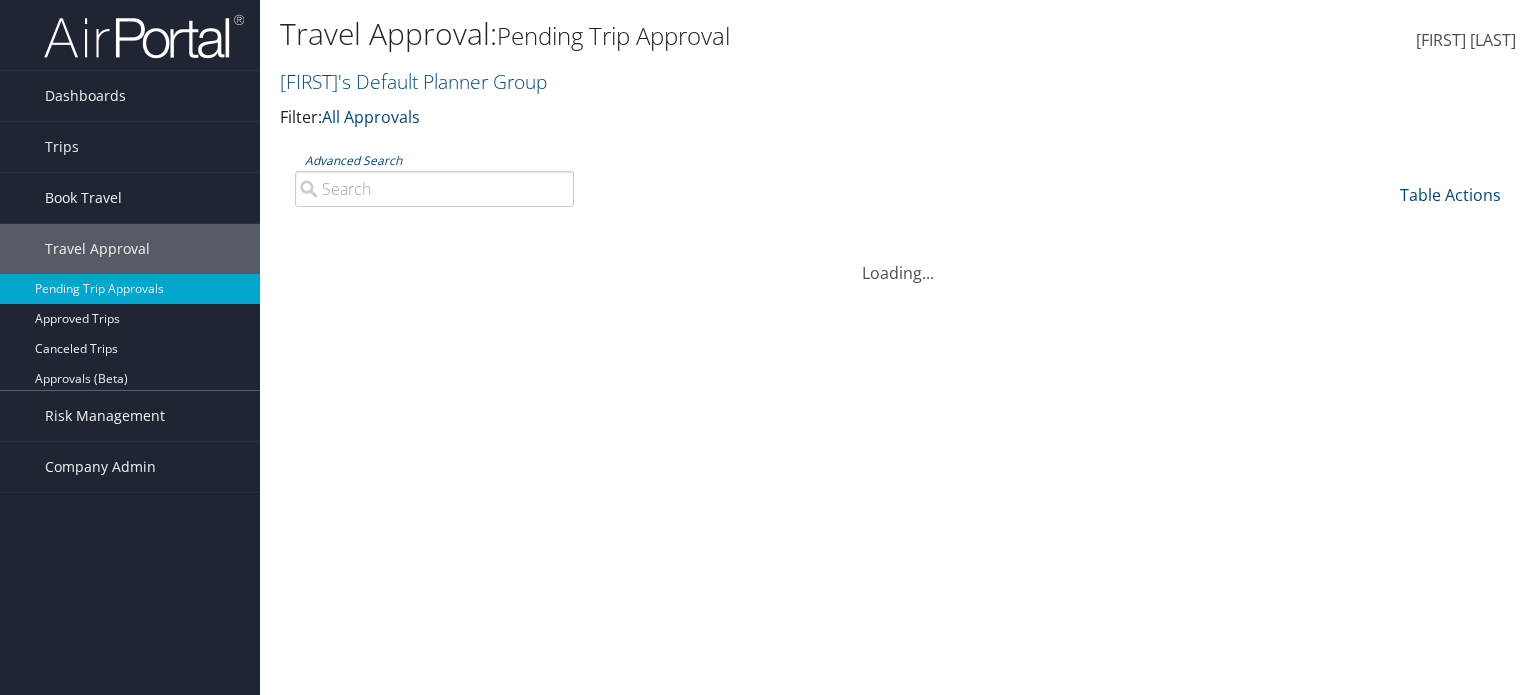 scroll, scrollTop: 0, scrollLeft: 0, axis: both 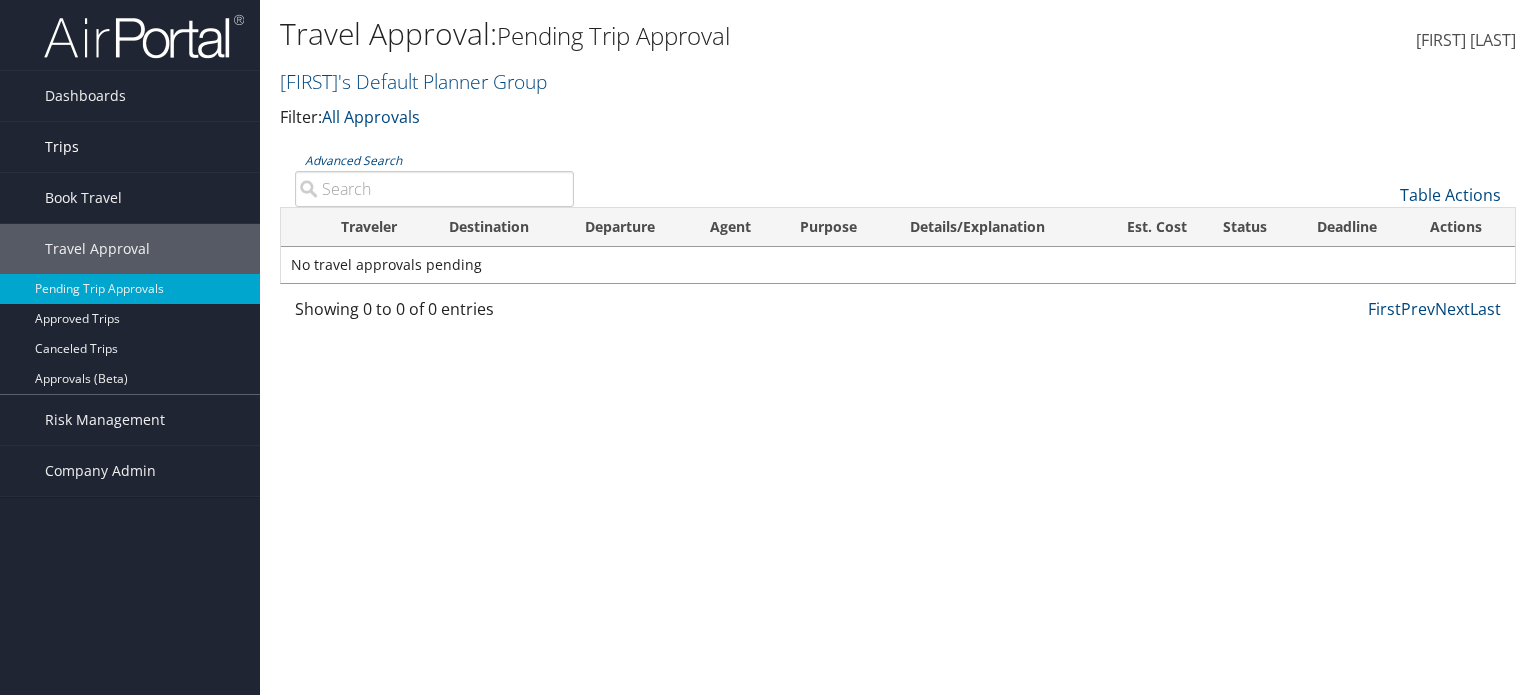 click on "Trips" at bounding box center (62, 147) 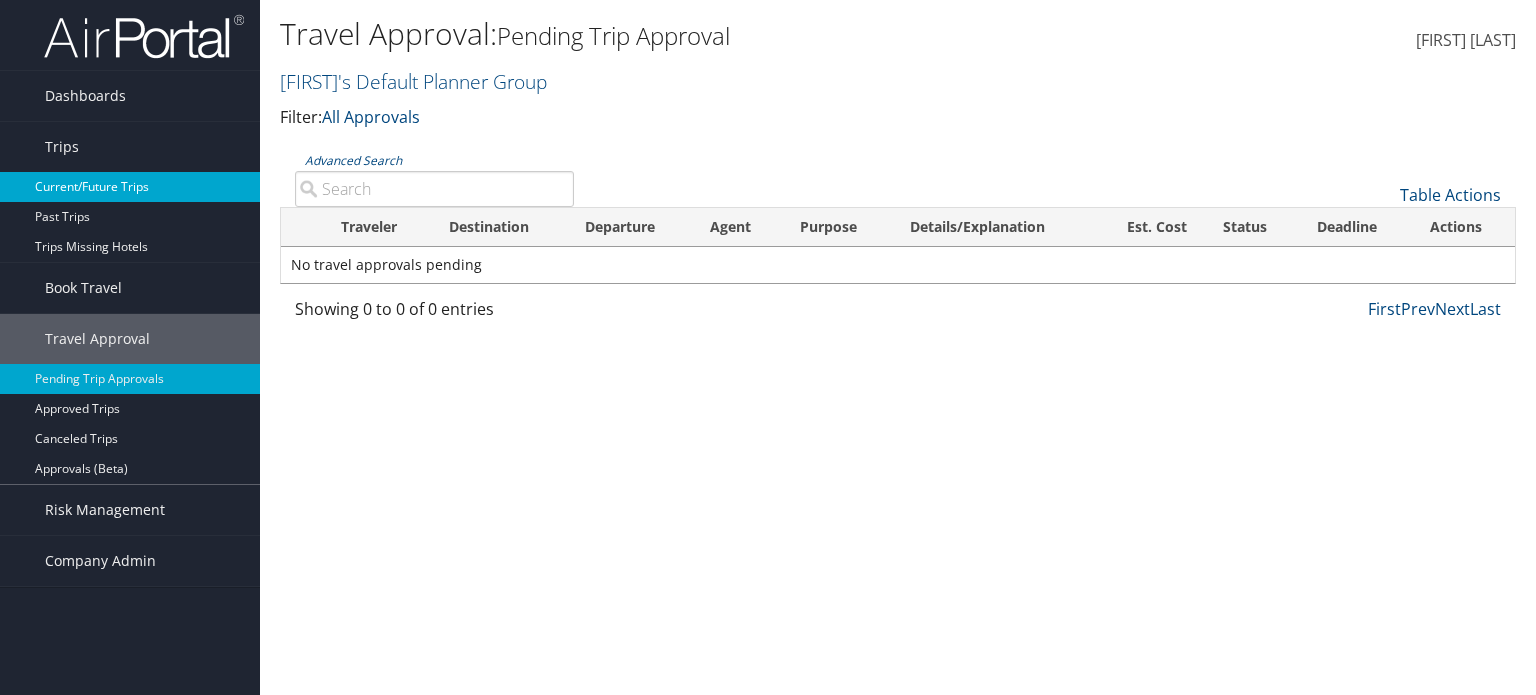 click on "Current/Future Trips" at bounding box center (130, 187) 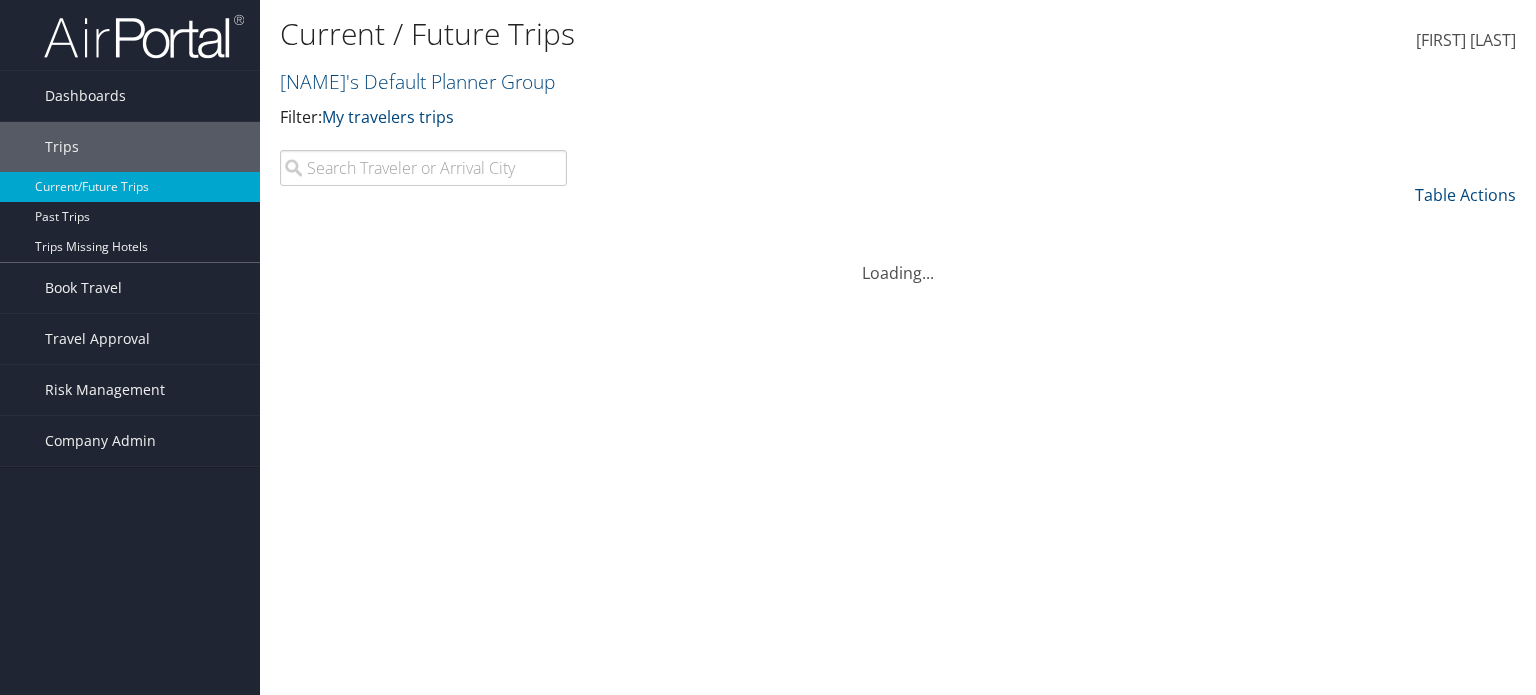 scroll, scrollTop: 0, scrollLeft: 0, axis: both 